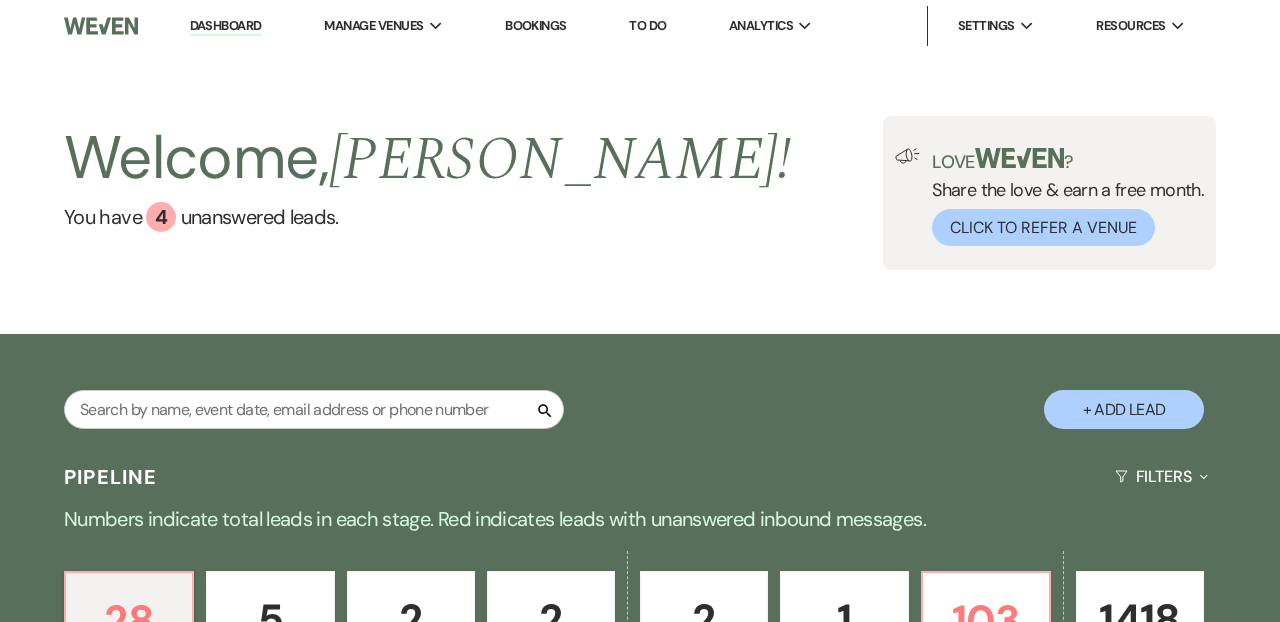 scroll, scrollTop: 0, scrollLeft: 0, axis: both 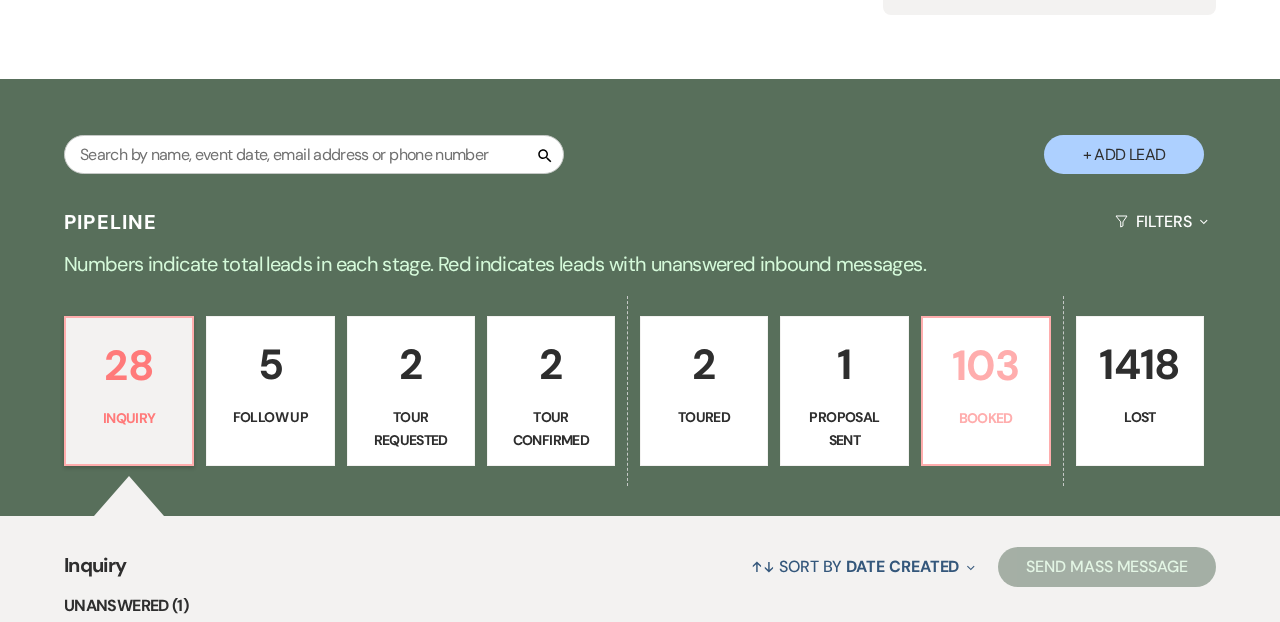 click on "103" at bounding box center (986, 365) 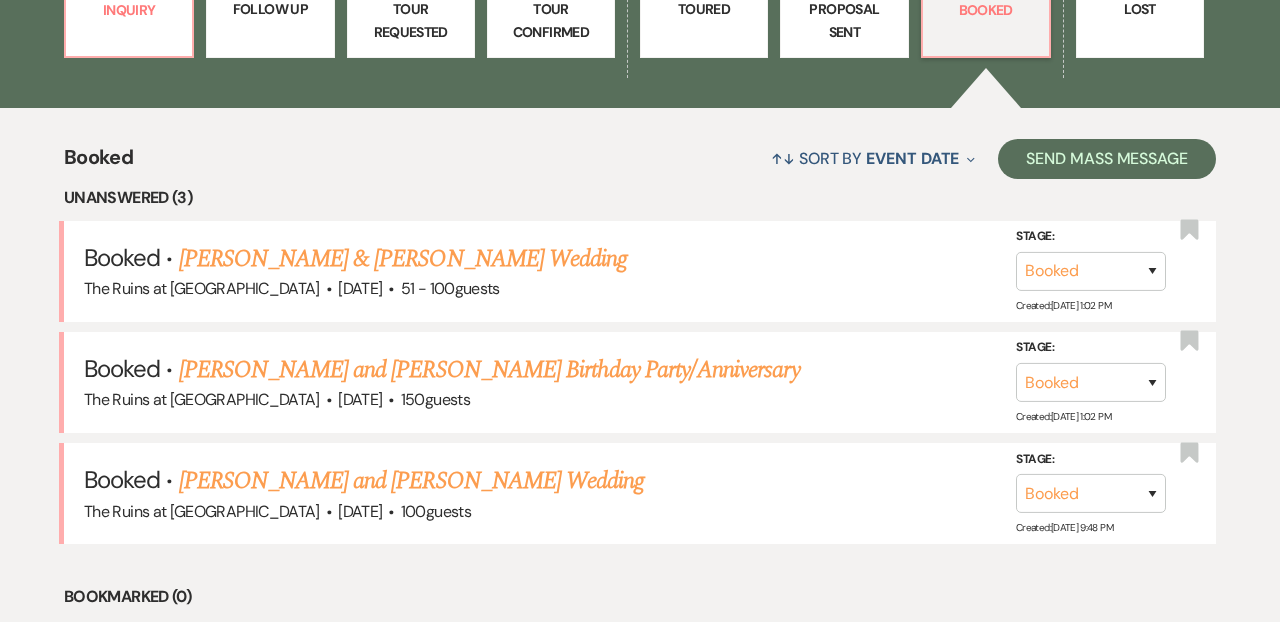 scroll, scrollTop: 0, scrollLeft: 0, axis: both 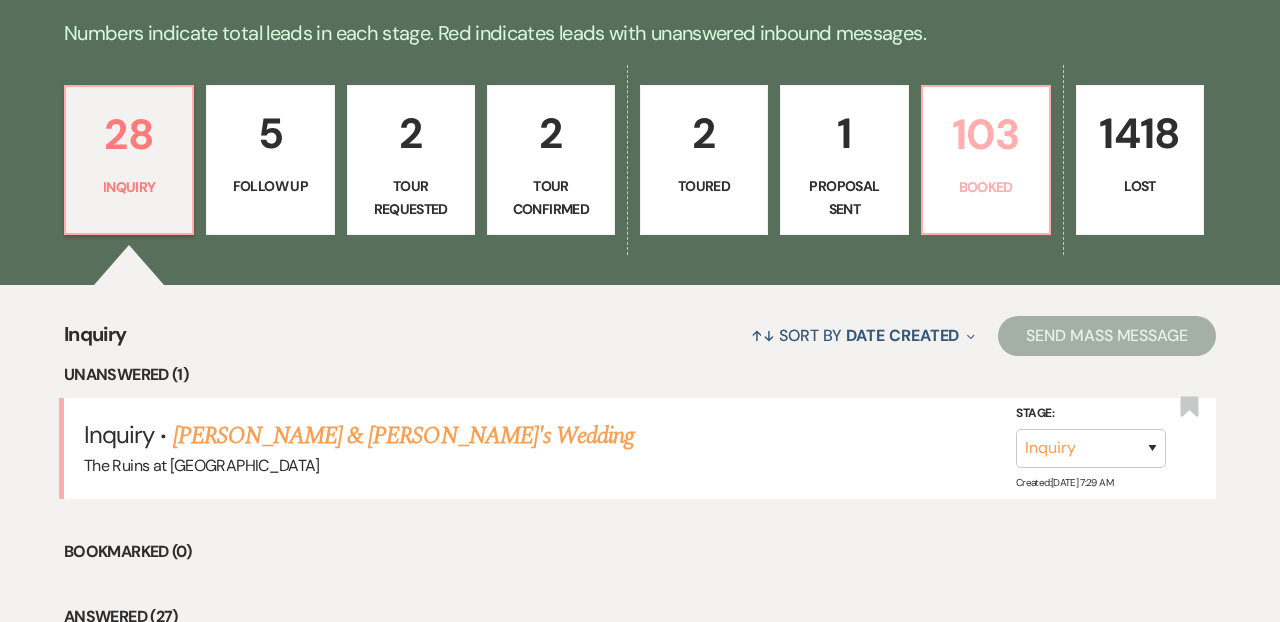 click on "103 Booked" at bounding box center (986, 160) 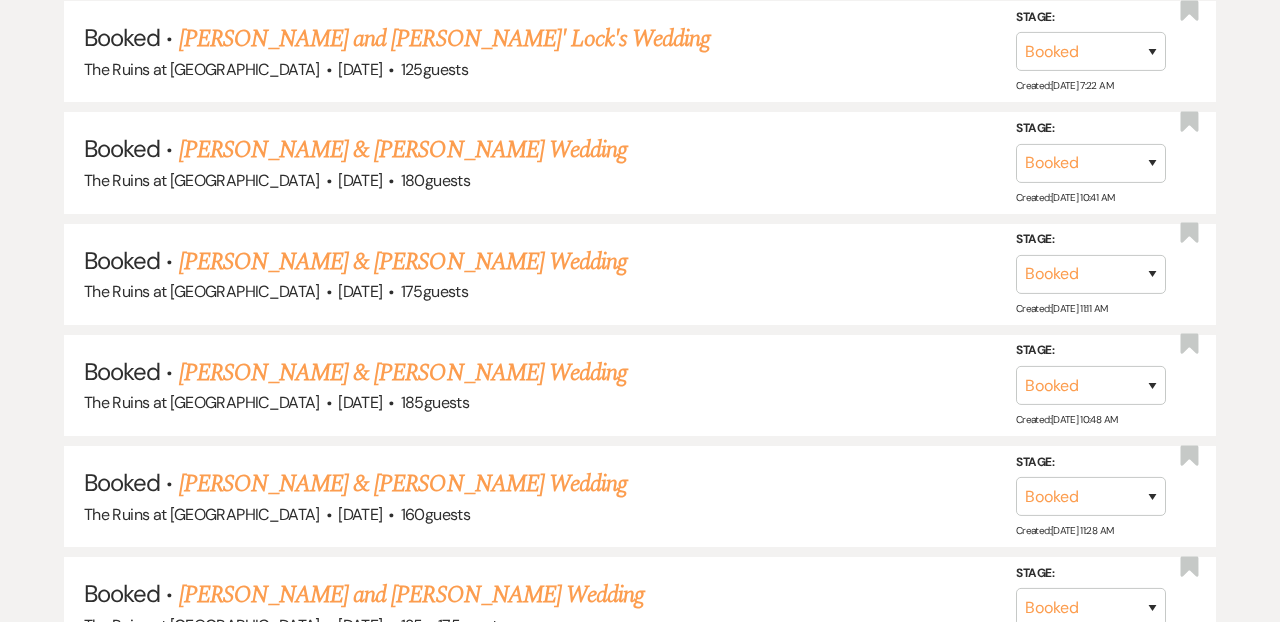 scroll, scrollTop: 2479, scrollLeft: 0, axis: vertical 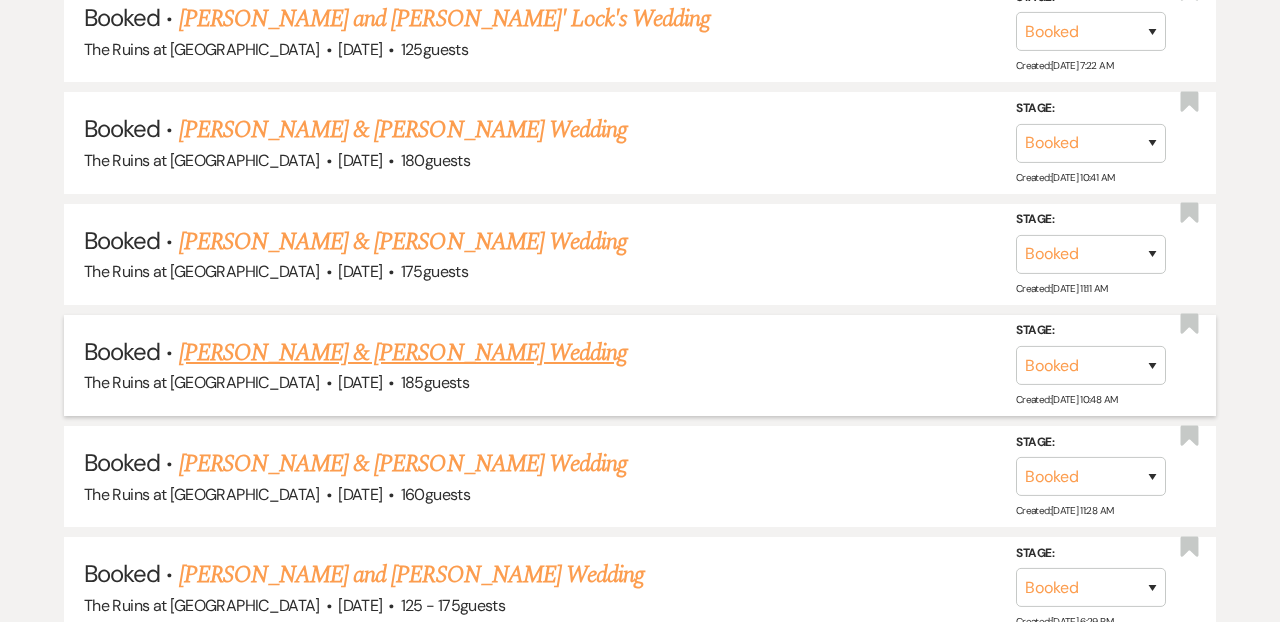 click on "[PERSON_NAME] & [PERSON_NAME] Wedding" at bounding box center (403, 353) 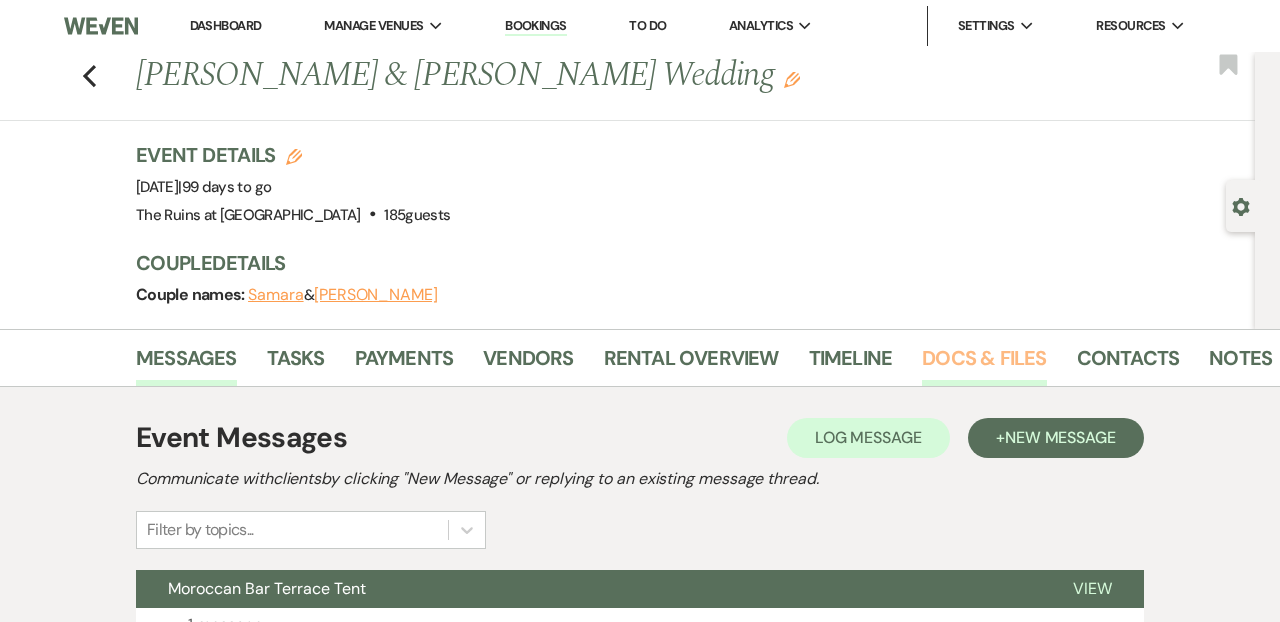 click on "Docs & Files" at bounding box center [984, 364] 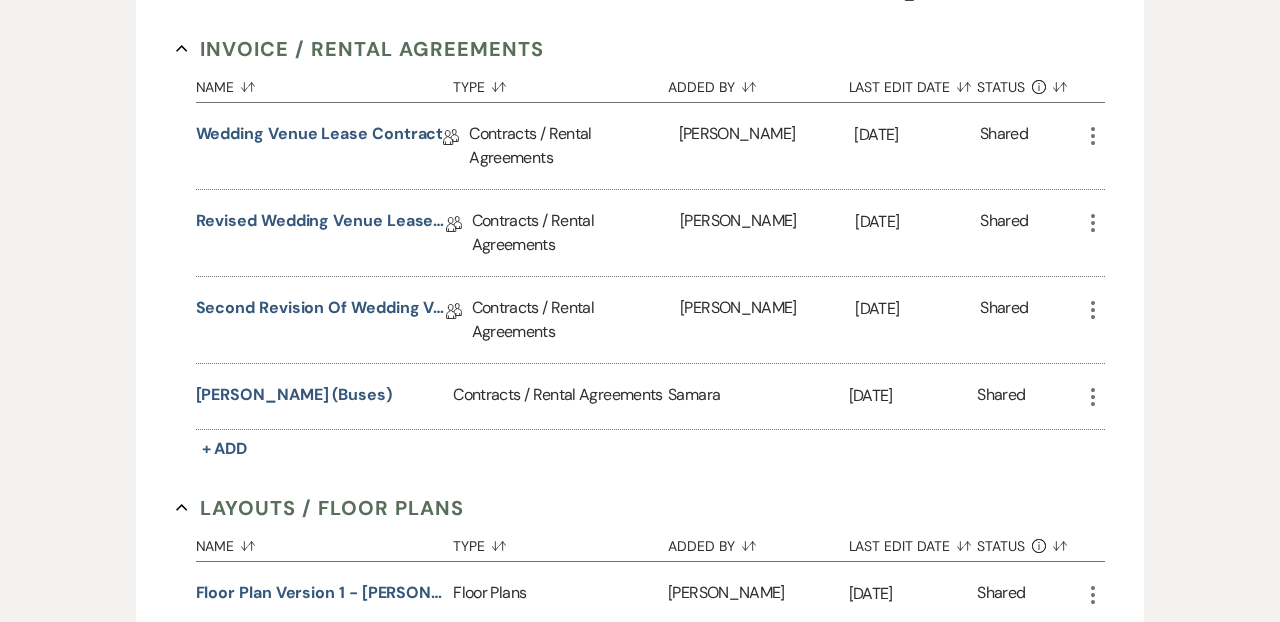 scroll, scrollTop: 570, scrollLeft: 0, axis: vertical 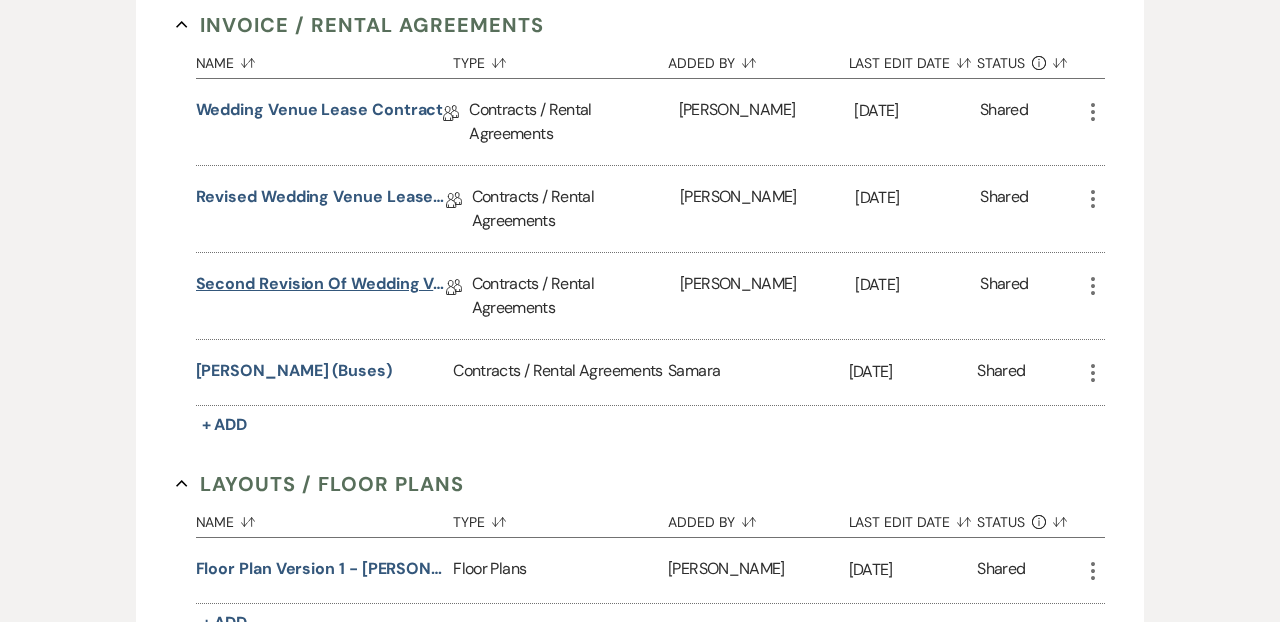 click on "Second Revision of Wedding Venue Lease Contract" at bounding box center (321, 287) 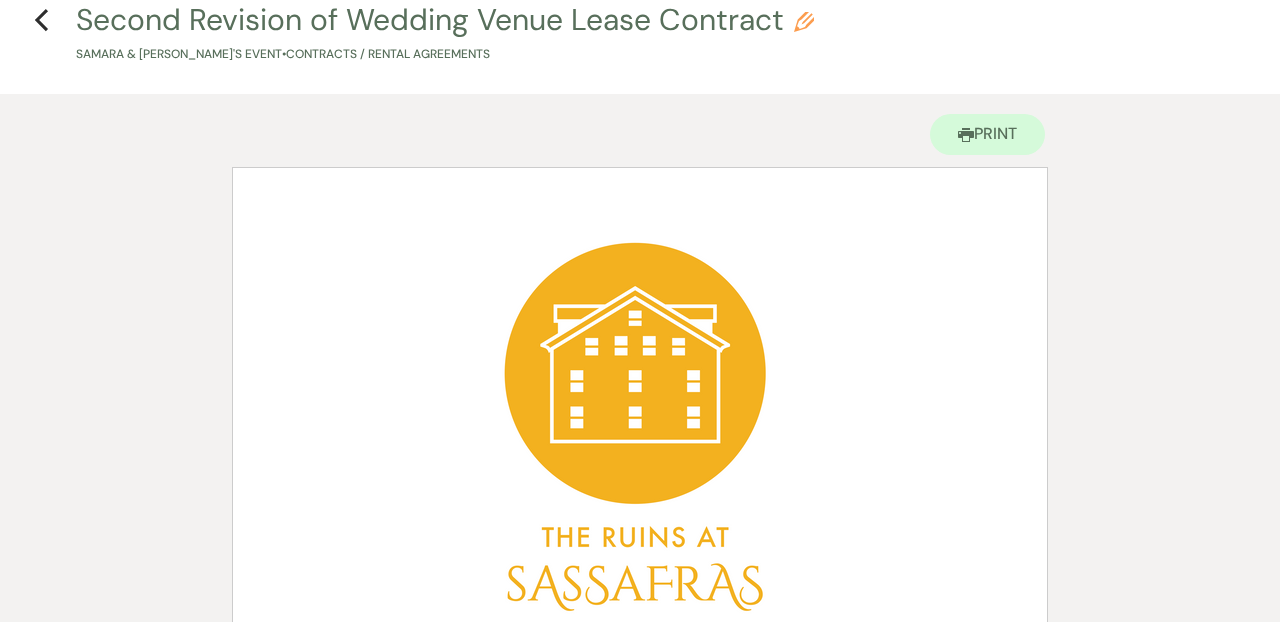 scroll, scrollTop: 0, scrollLeft: 0, axis: both 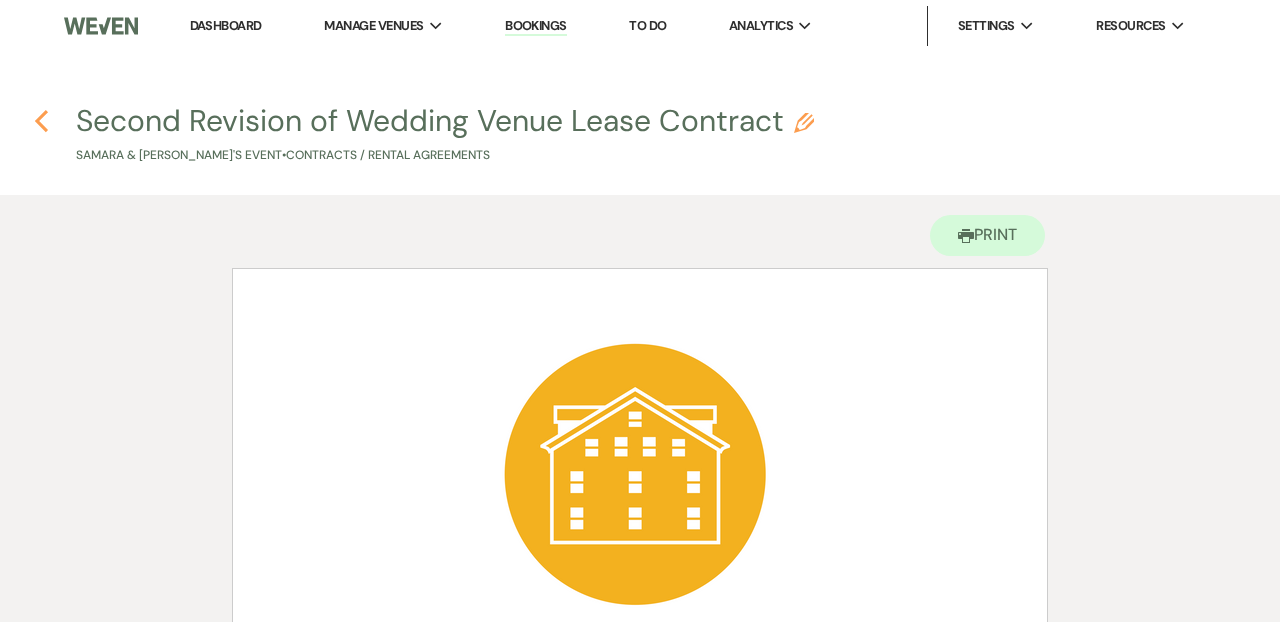 click on "Previous" 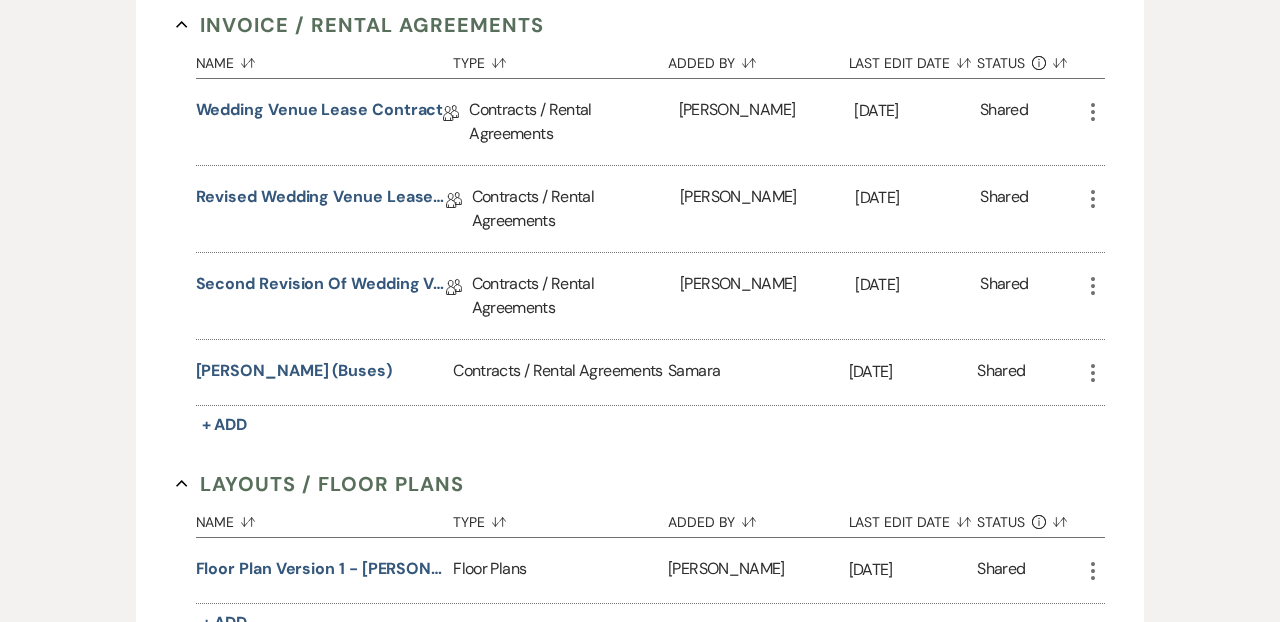 scroll, scrollTop: 249, scrollLeft: 0, axis: vertical 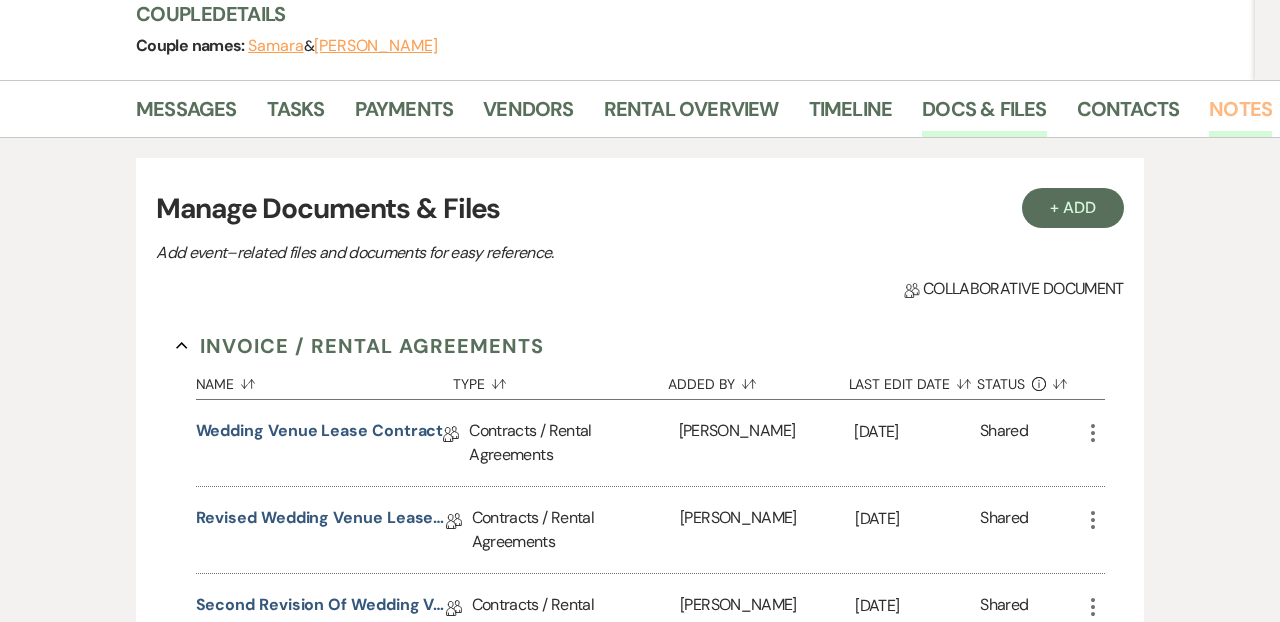 click on "Notes" at bounding box center (1240, 115) 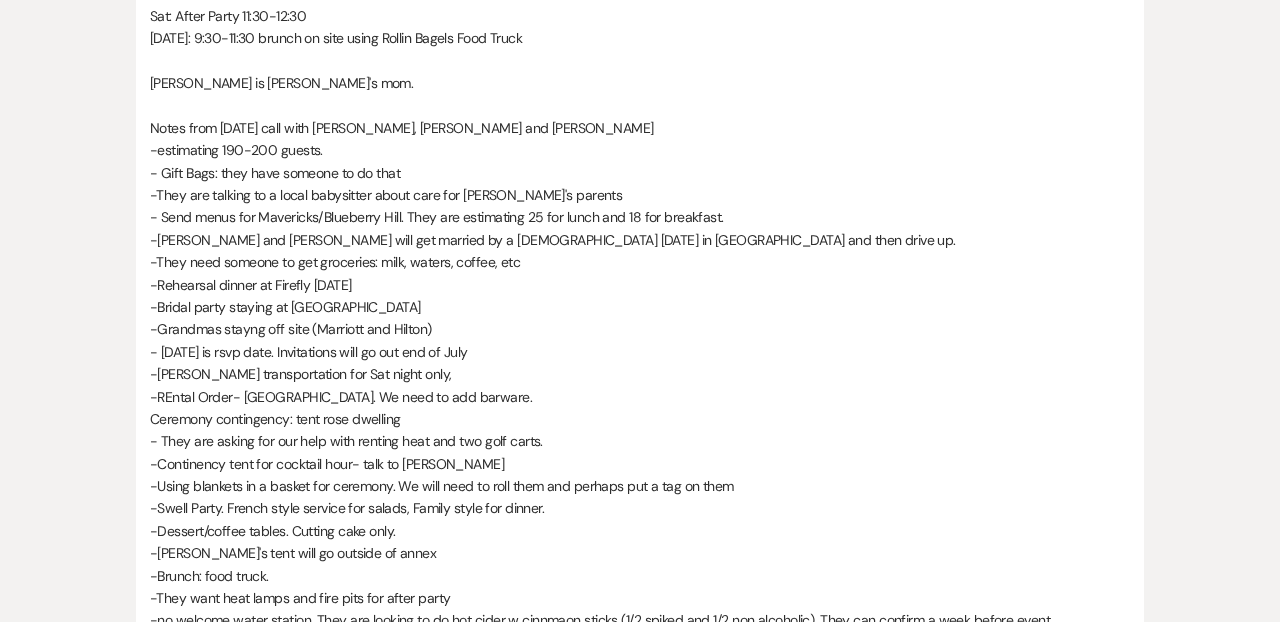 scroll, scrollTop: 1708, scrollLeft: 0, axis: vertical 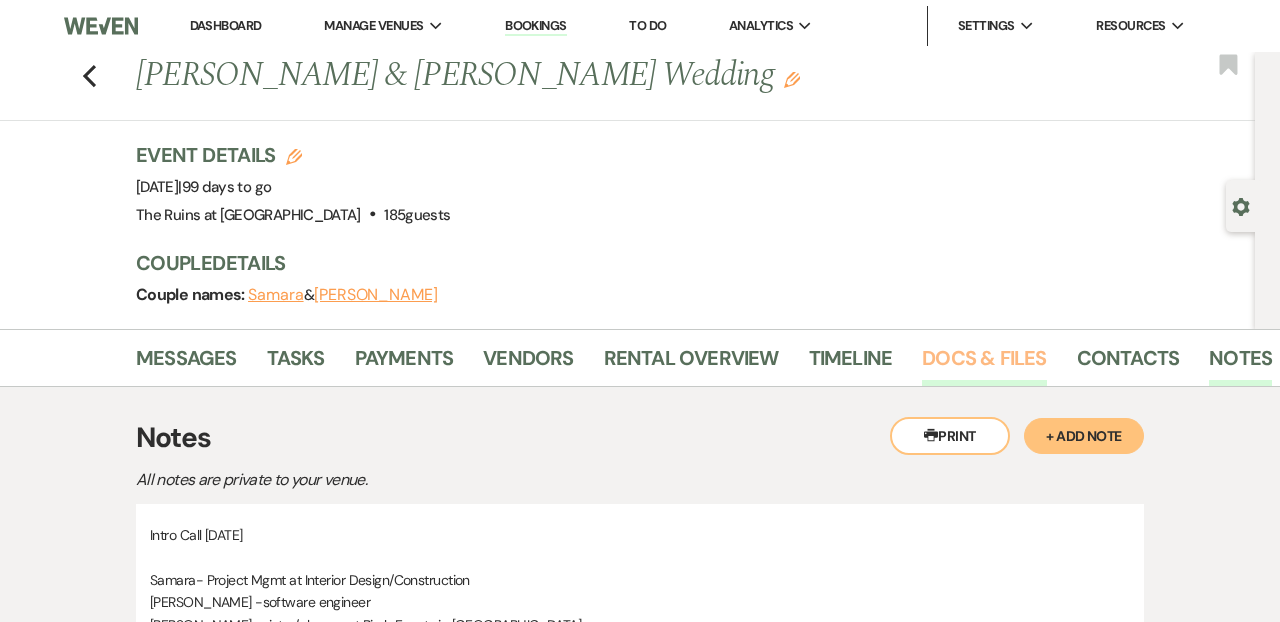 click on "Docs & Files" at bounding box center (984, 364) 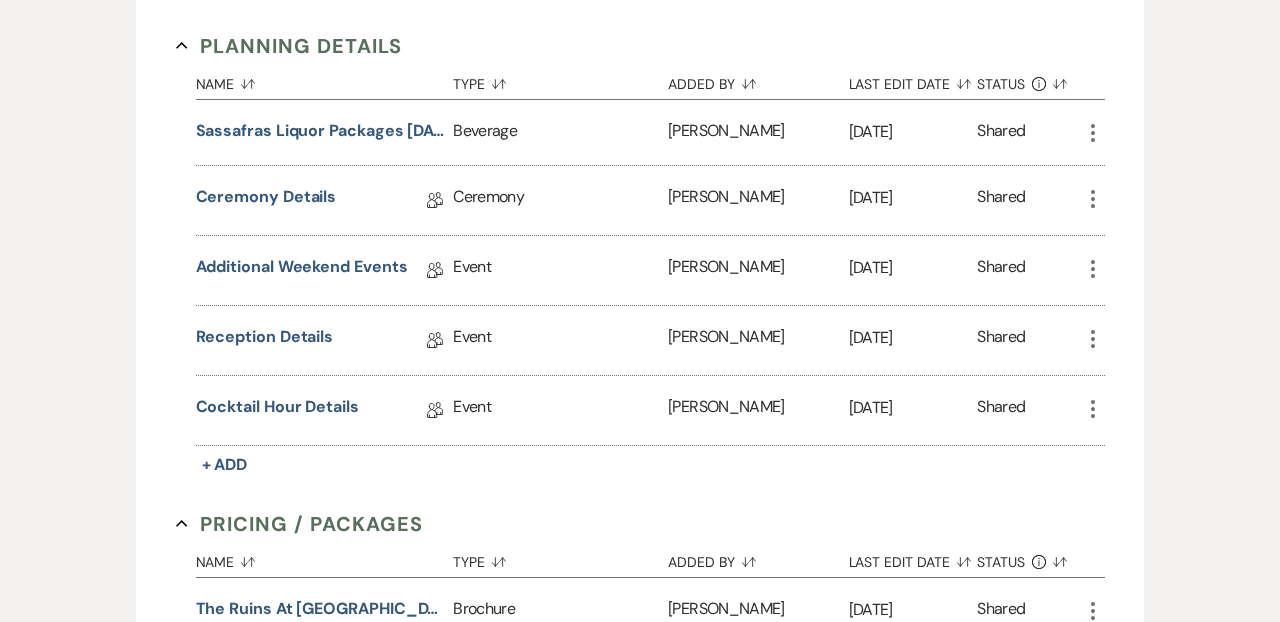 scroll, scrollTop: 1867, scrollLeft: 0, axis: vertical 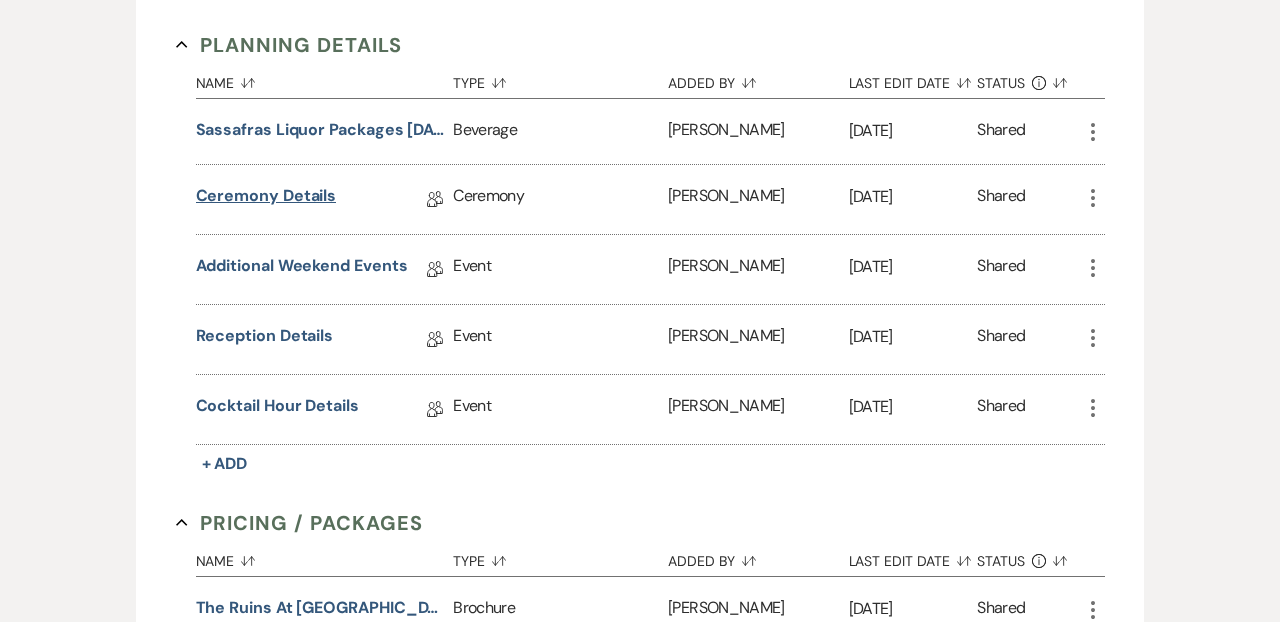 click on "Ceremony Details" at bounding box center [266, 199] 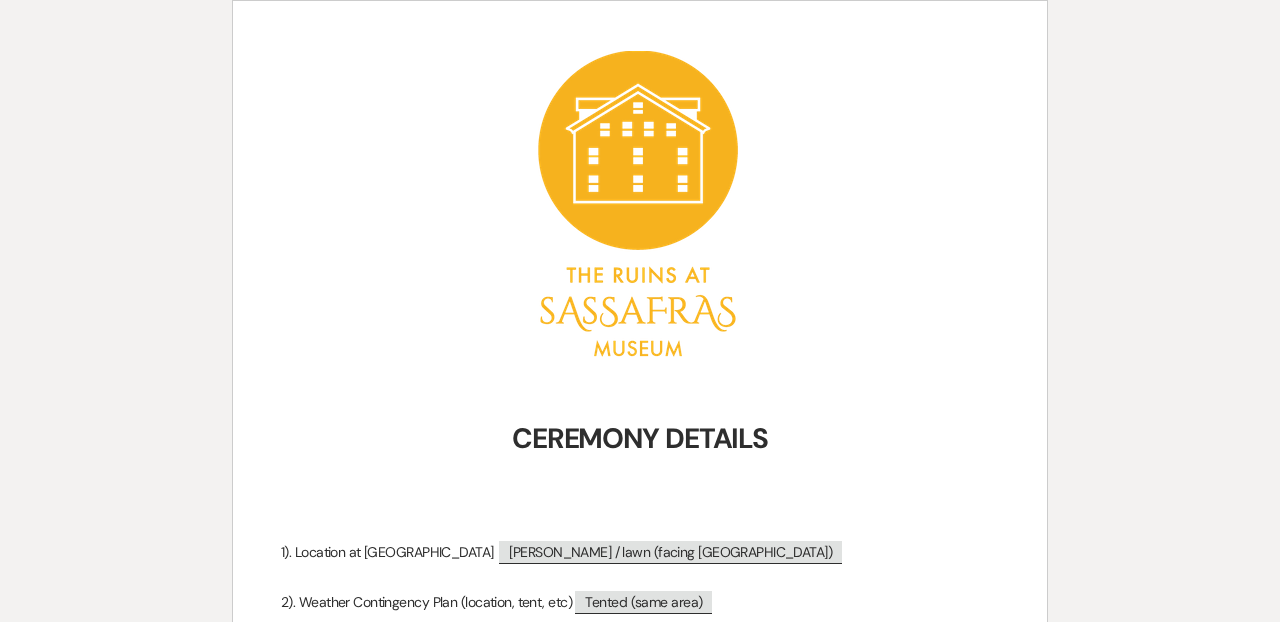 scroll, scrollTop: 0, scrollLeft: 0, axis: both 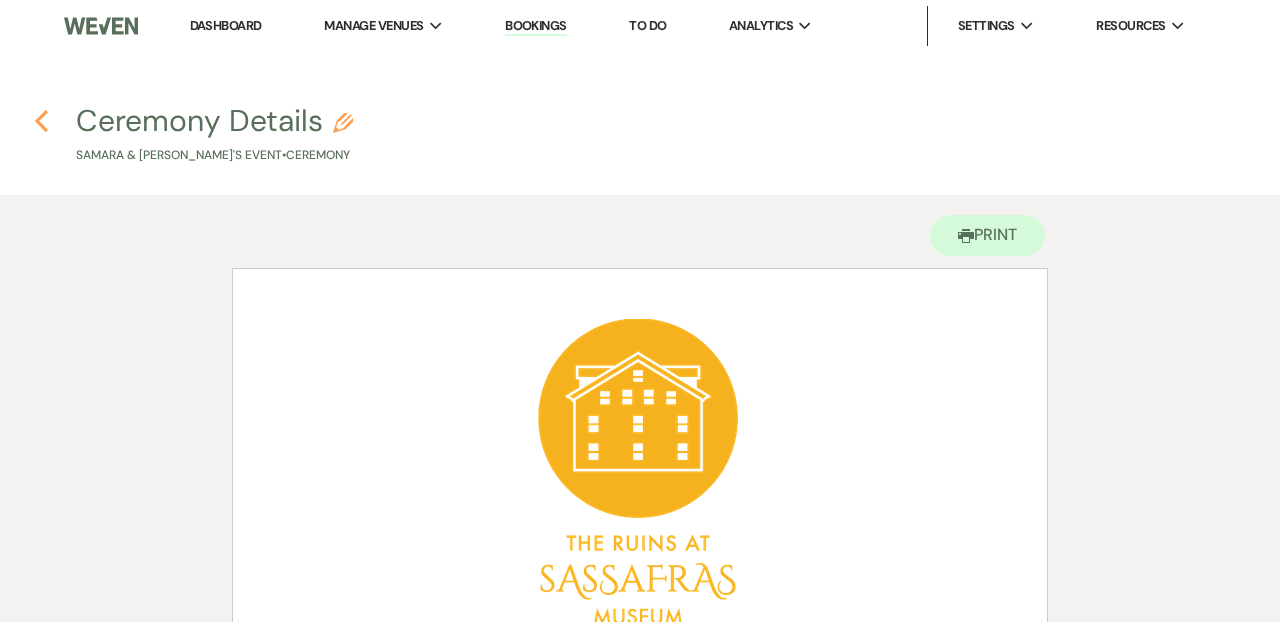 click 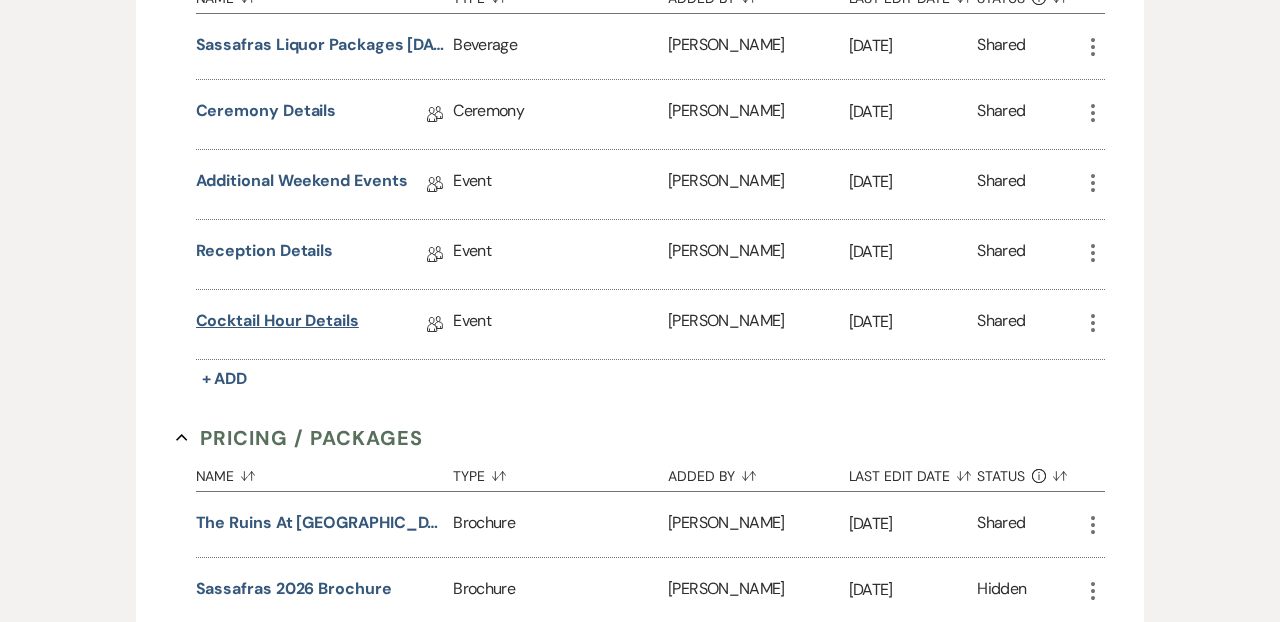scroll, scrollTop: 1945, scrollLeft: 0, axis: vertical 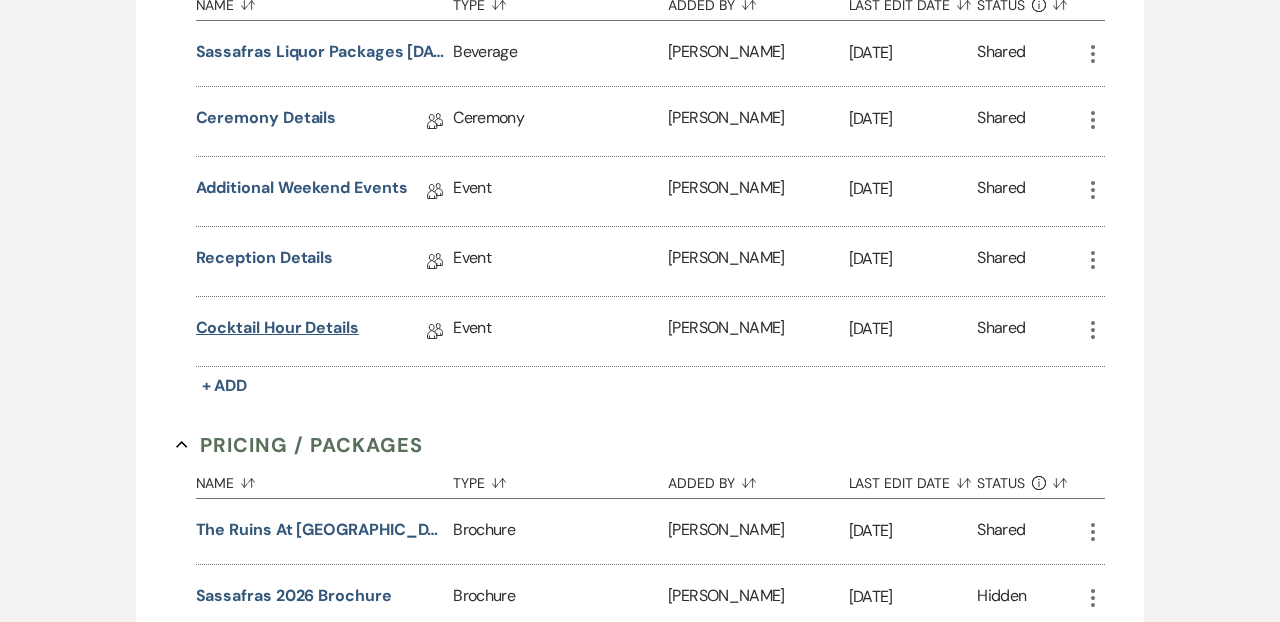 click on "Cocktail Hour Details" at bounding box center [277, 331] 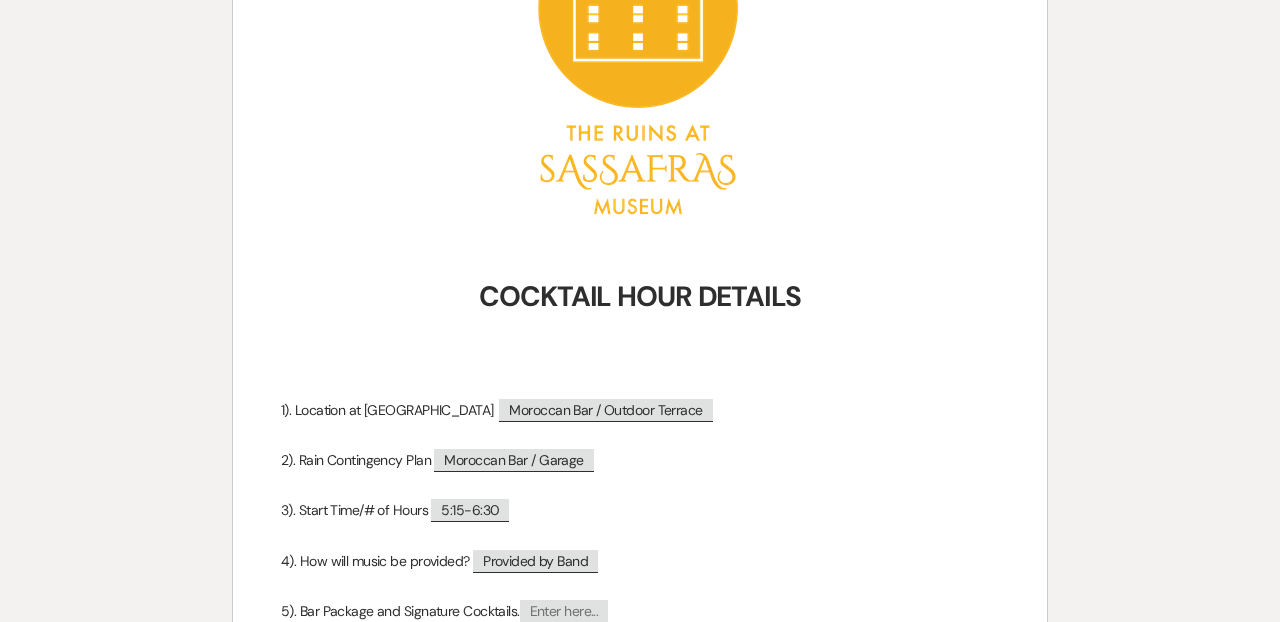scroll, scrollTop: 0, scrollLeft: 0, axis: both 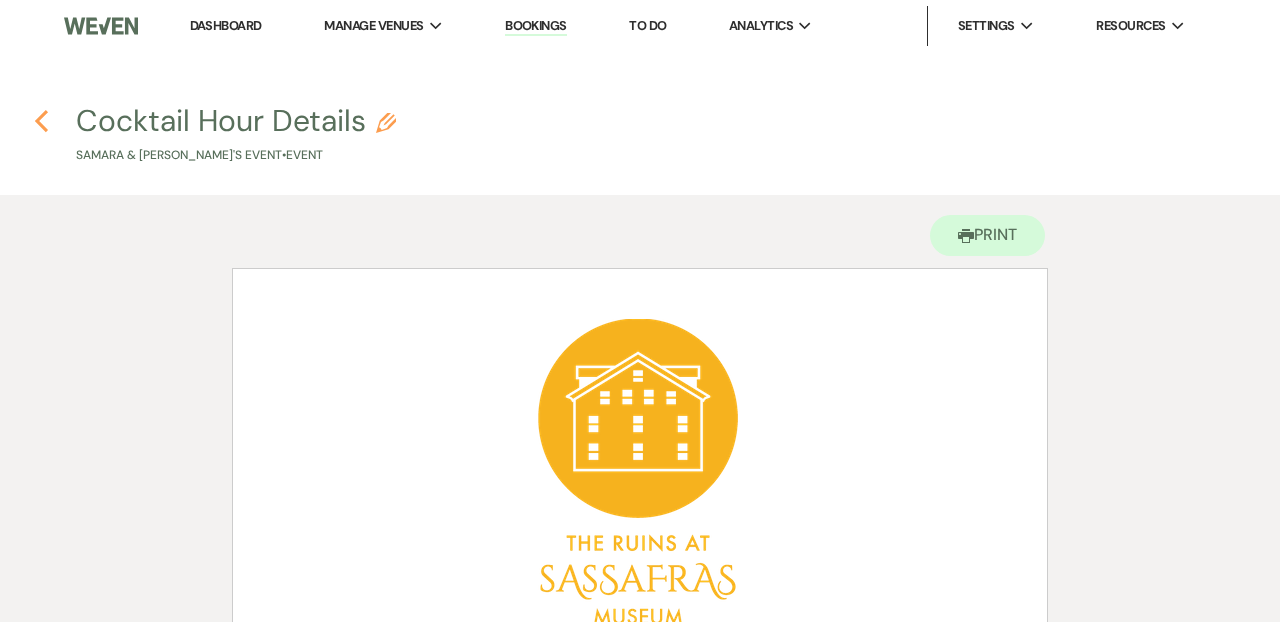 click on "Previous" 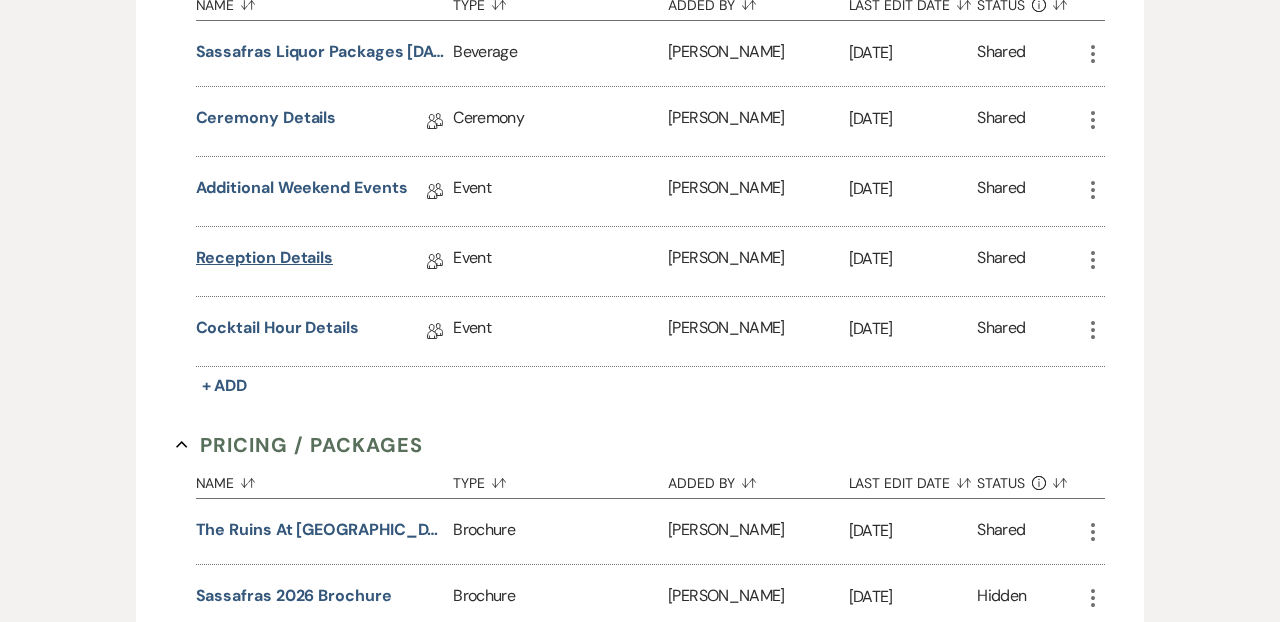 click on "Reception Details" at bounding box center [265, 261] 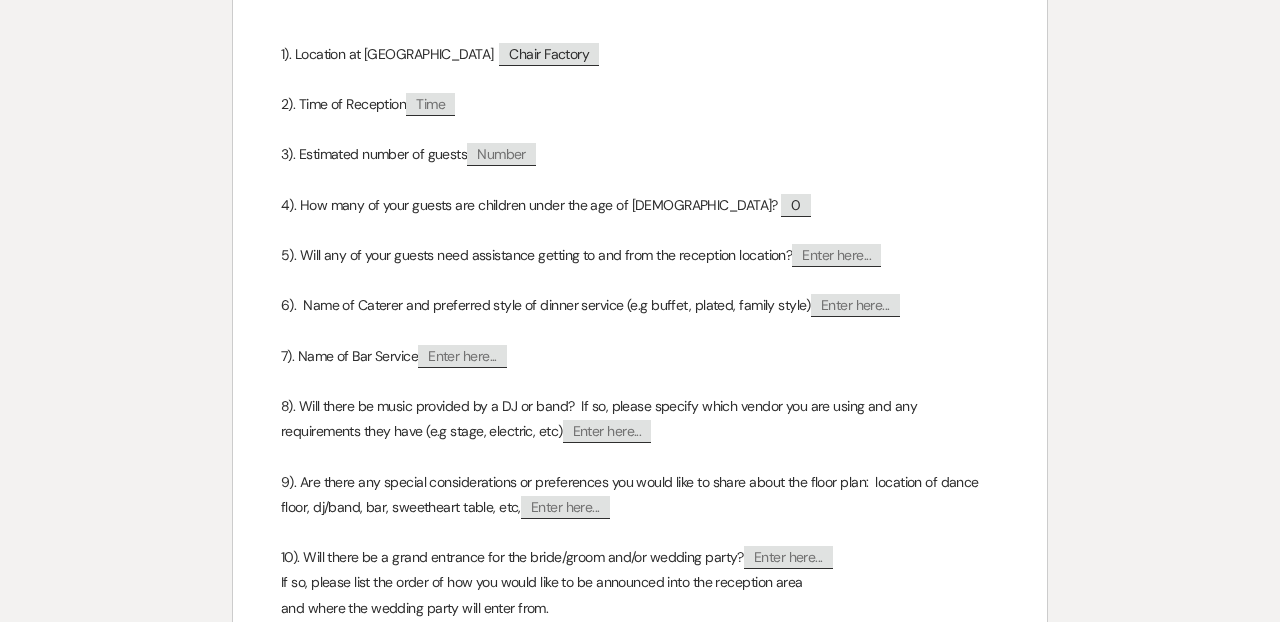scroll, scrollTop: 0, scrollLeft: 0, axis: both 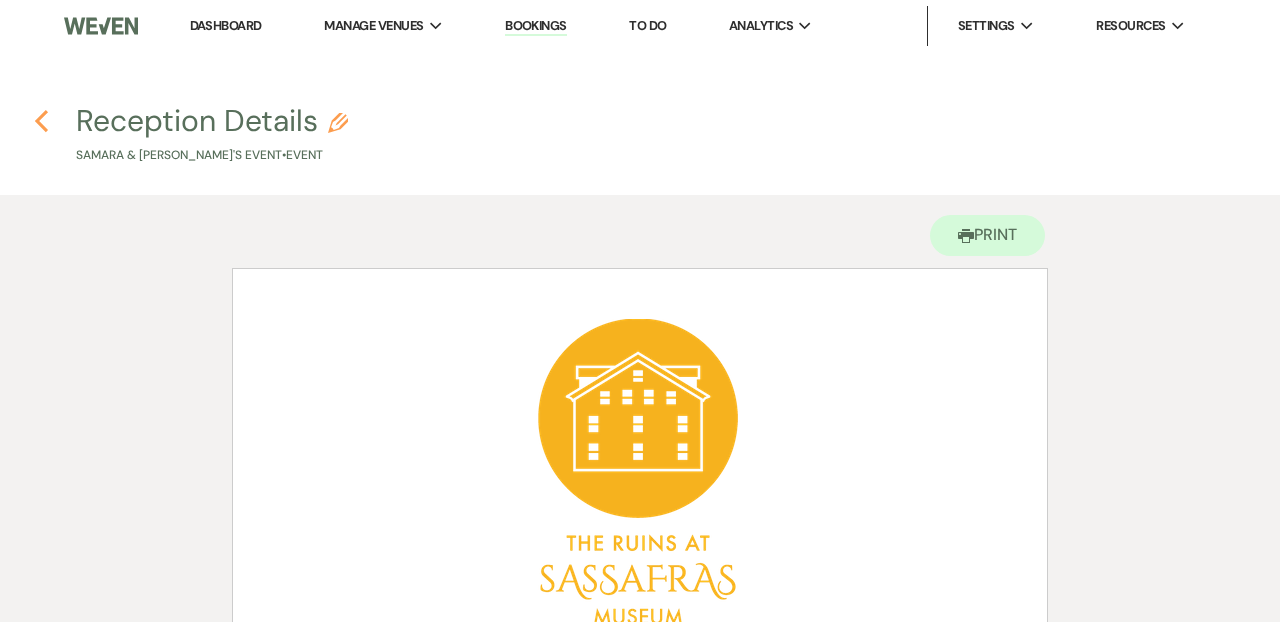 click on "Previous" 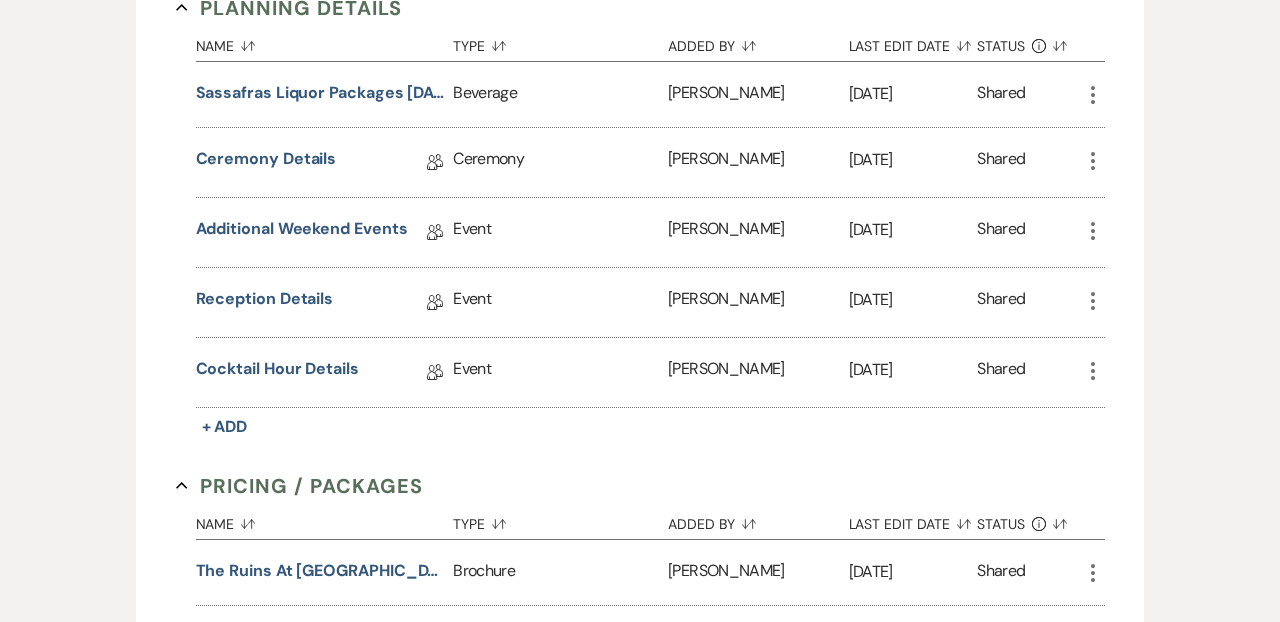 scroll, scrollTop: 1900, scrollLeft: 0, axis: vertical 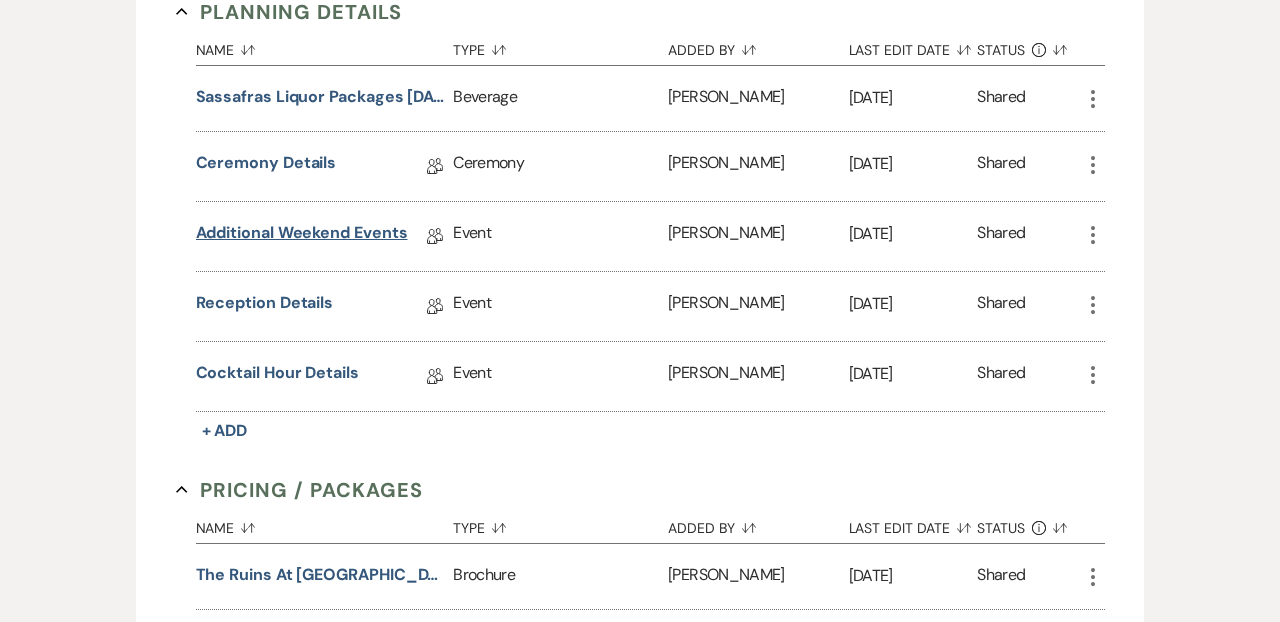 click on "Additional Weekend Events" at bounding box center [302, 236] 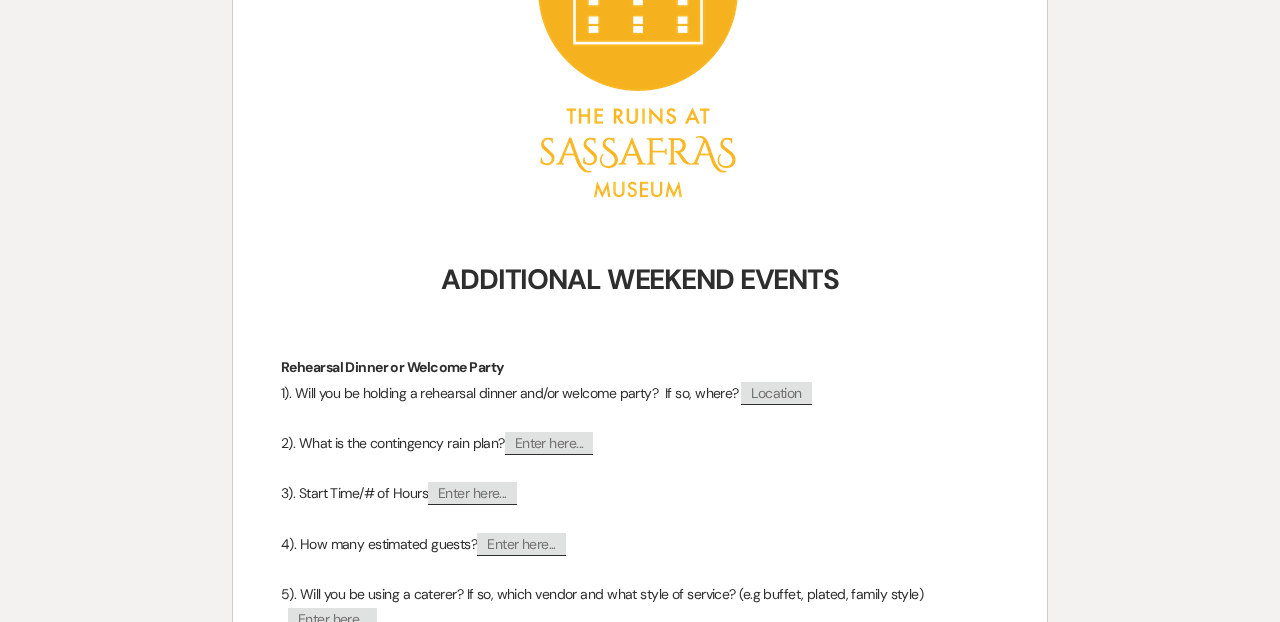 scroll, scrollTop: 0, scrollLeft: 0, axis: both 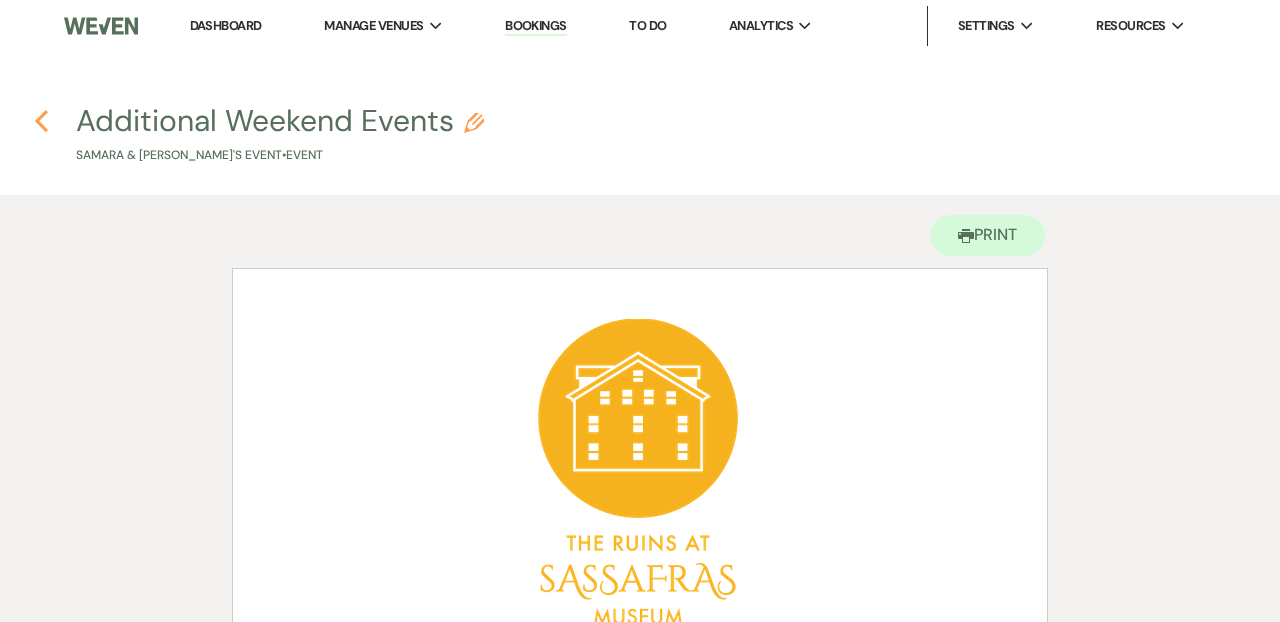 click on "Previous" 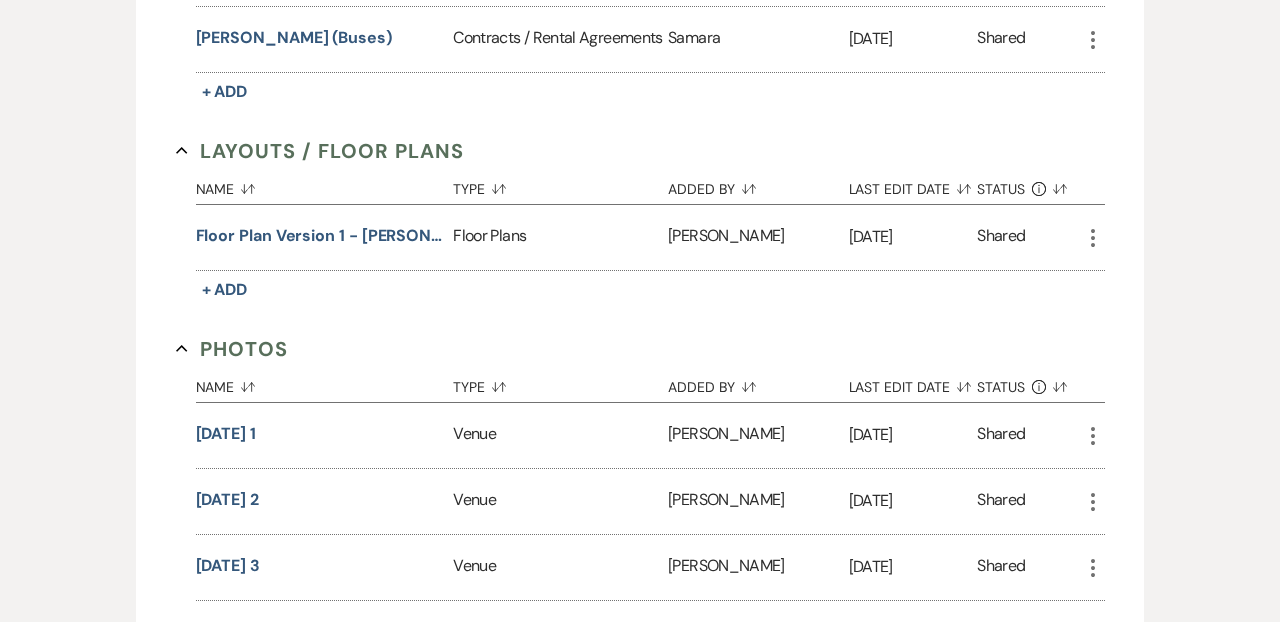 scroll, scrollTop: 0, scrollLeft: 0, axis: both 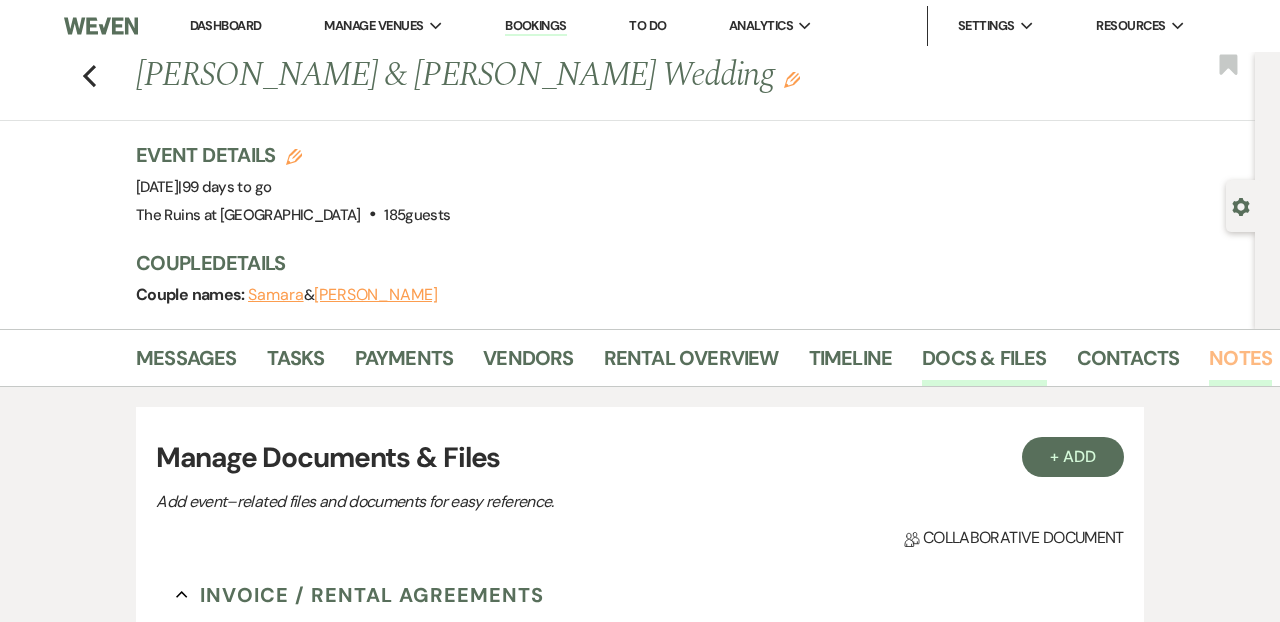 click on "Notes" at bounding box center [1240, 364] 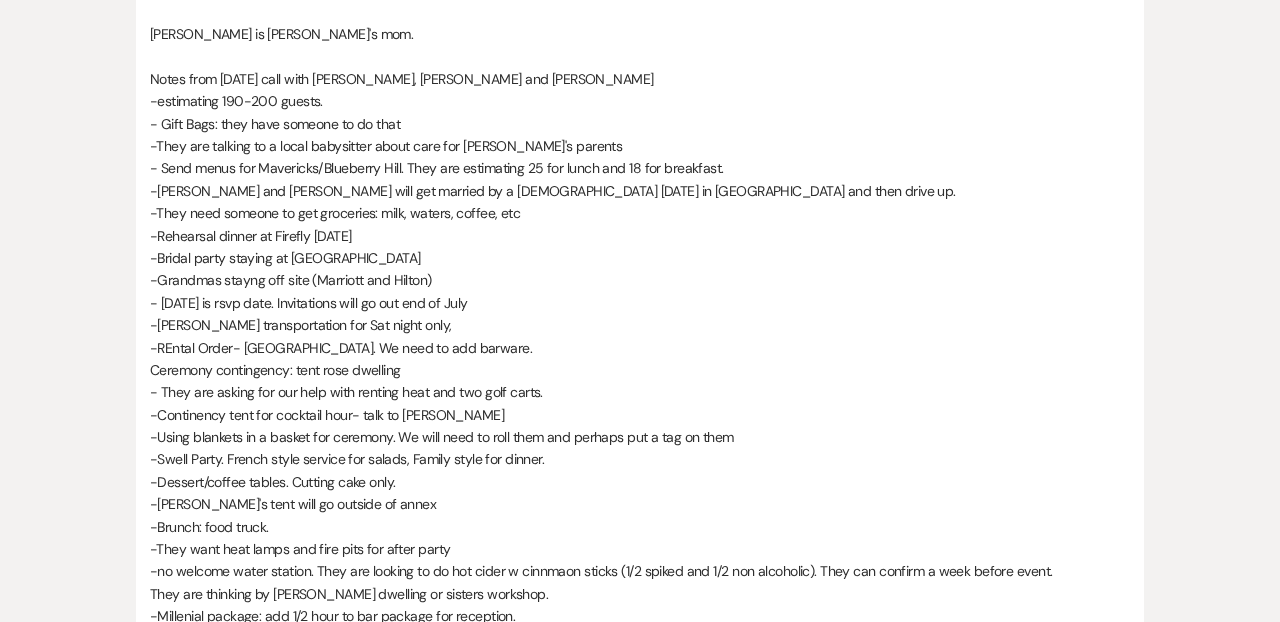 scroll, scrollTop: 2701, scrollLeft: 0, axis: vertical 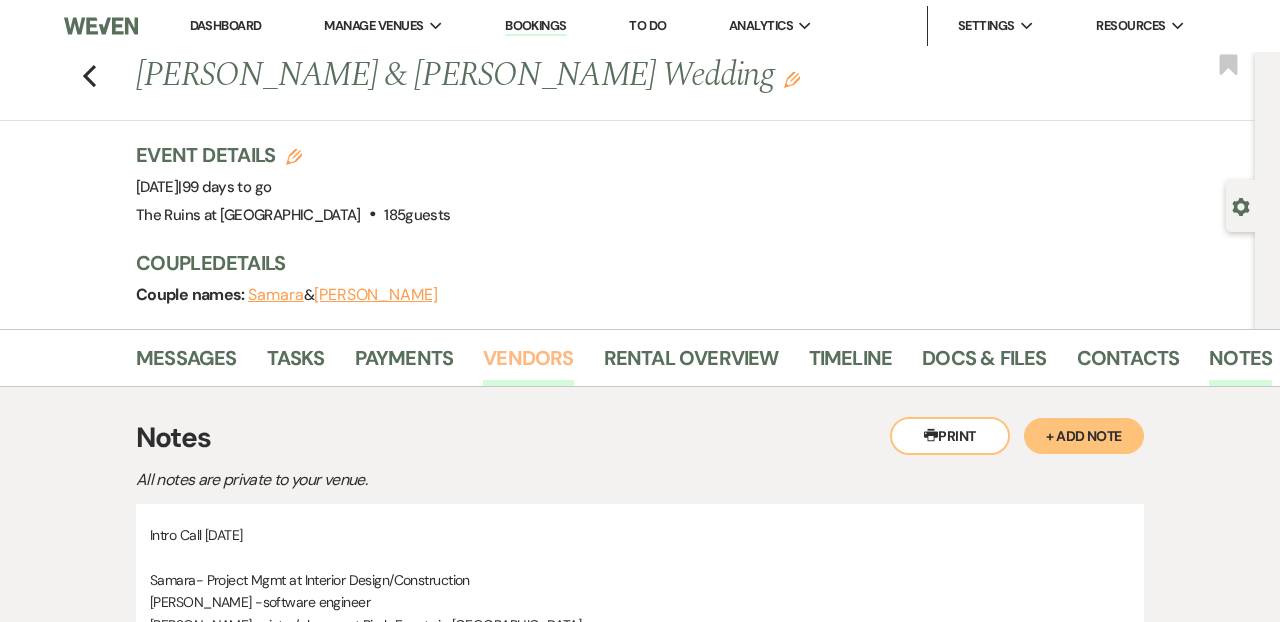 click on "Vendors" at bounding box center (528, 364) 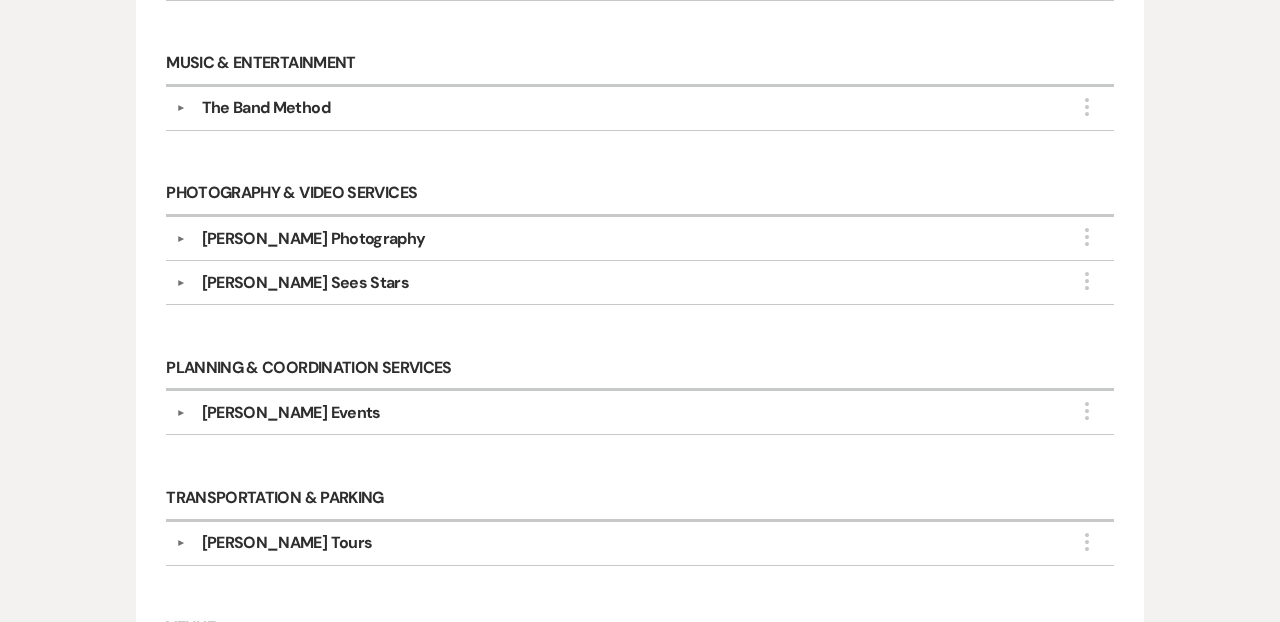 scroll, scrollTop: 1201, scrollLeft: 0, axis: vertical 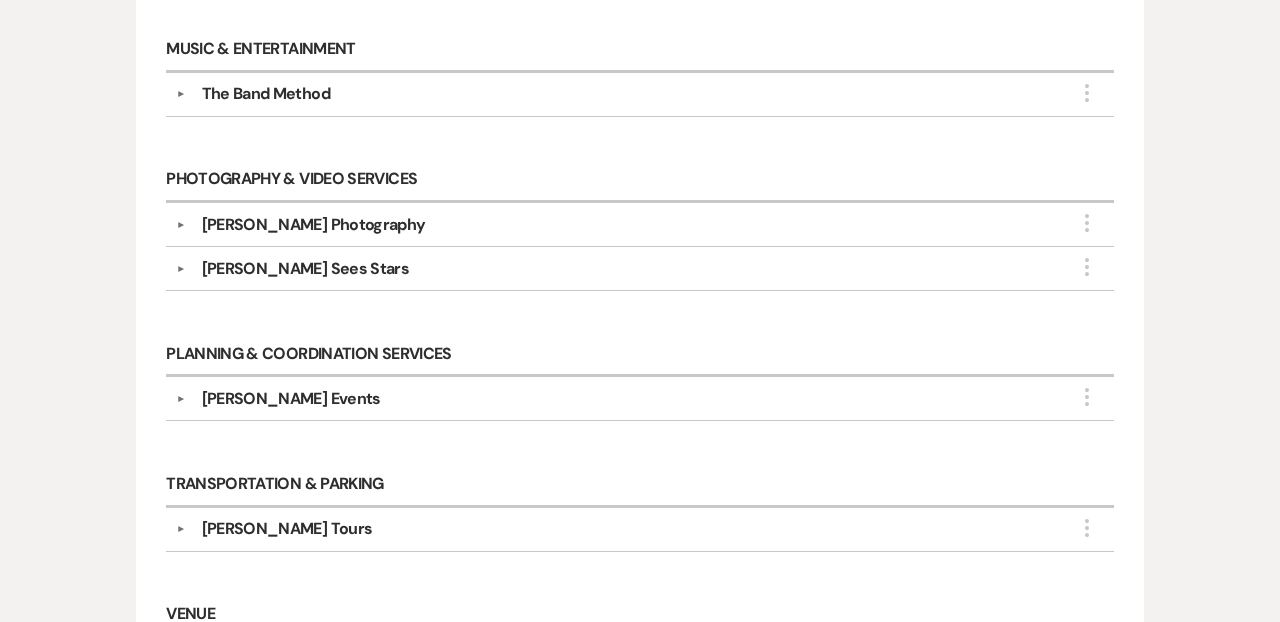 click on "▼" at bounding box center (181, 269) 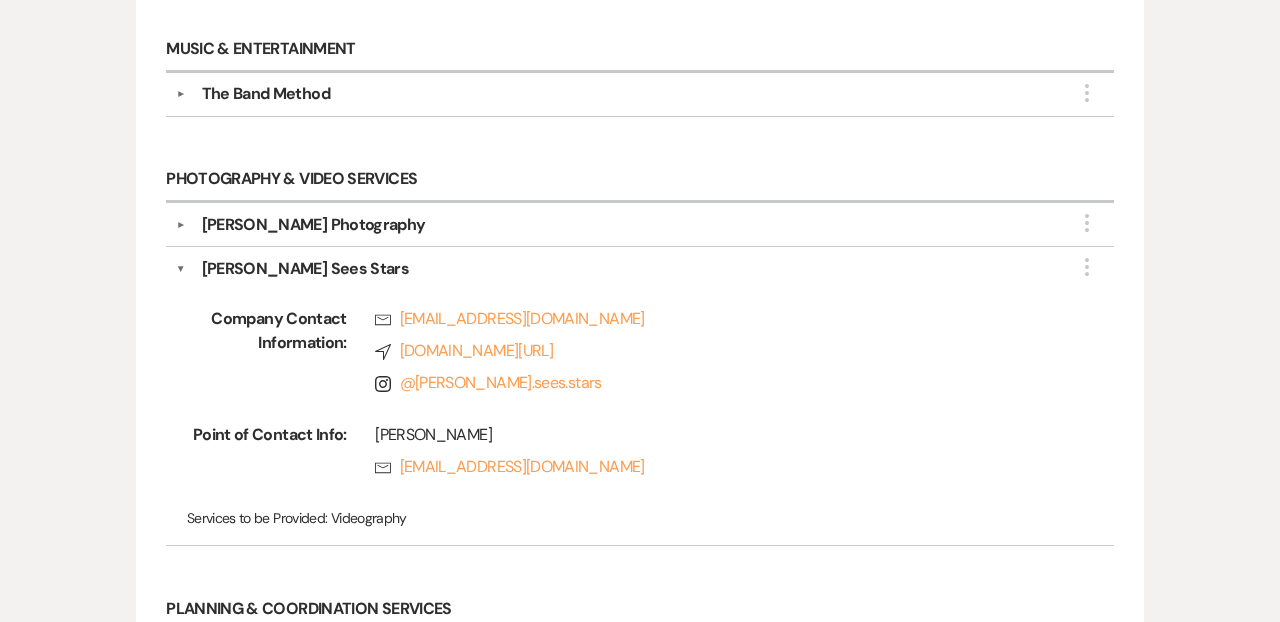 click on "▼" at bounding box center [181, 225] 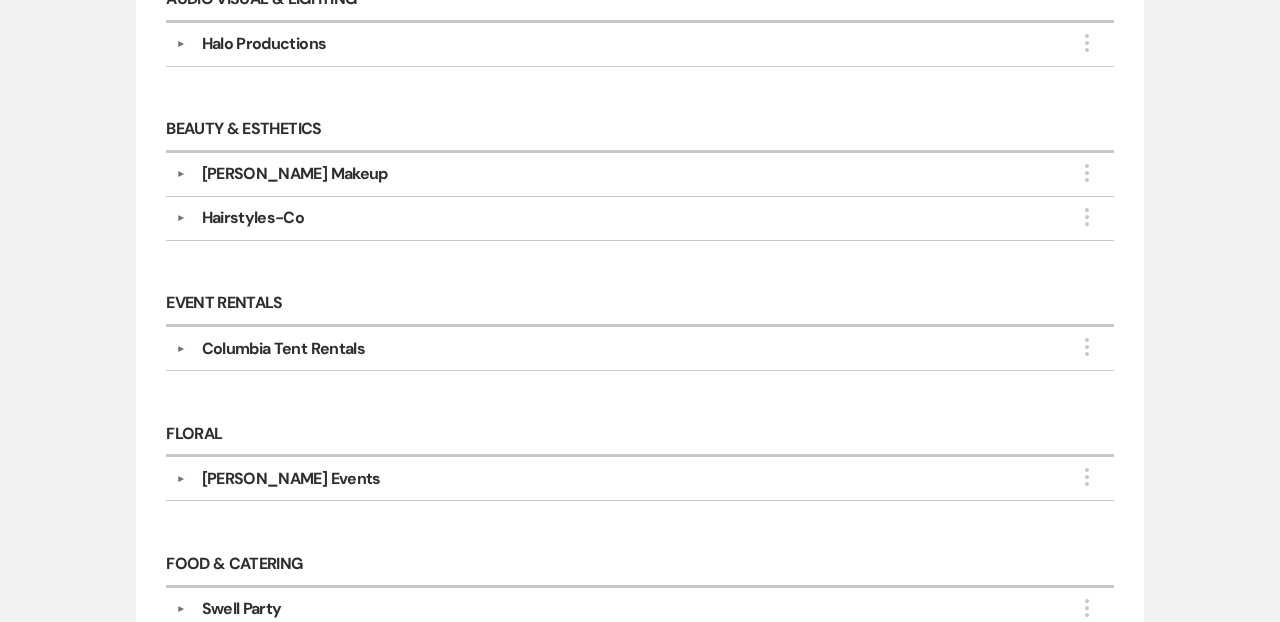 scroll, scrollTop: 316, scrollLeft: 0, axis: vertical 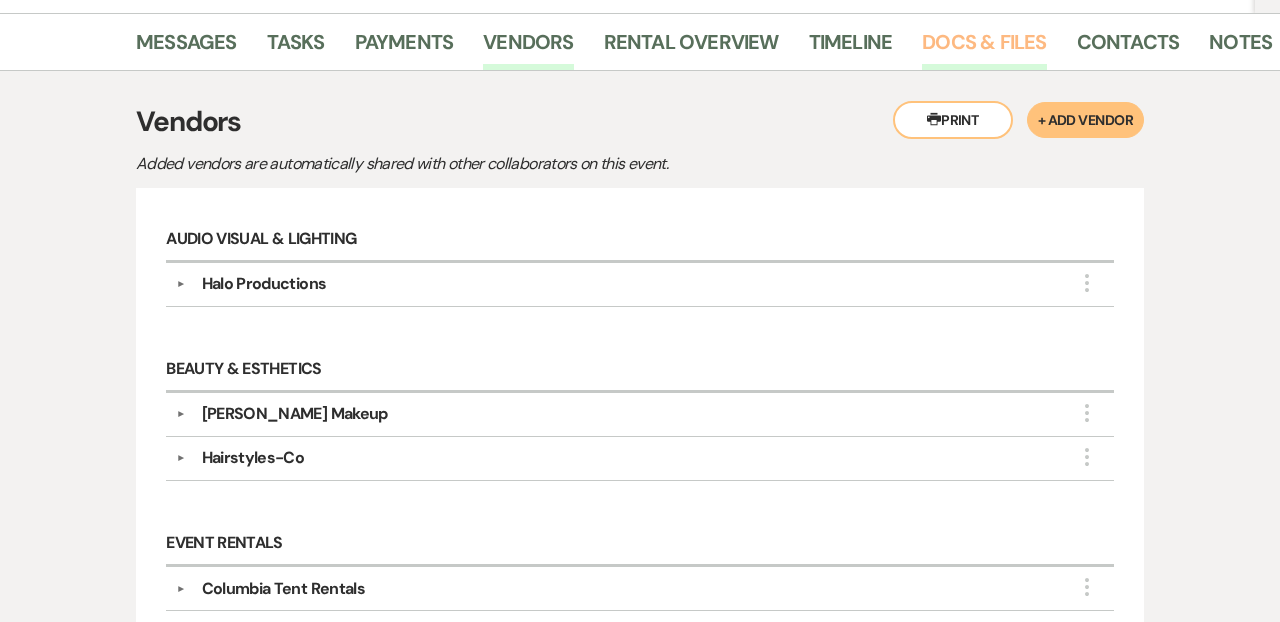 click on "Docs & Files" at bounding box center (984, 48) 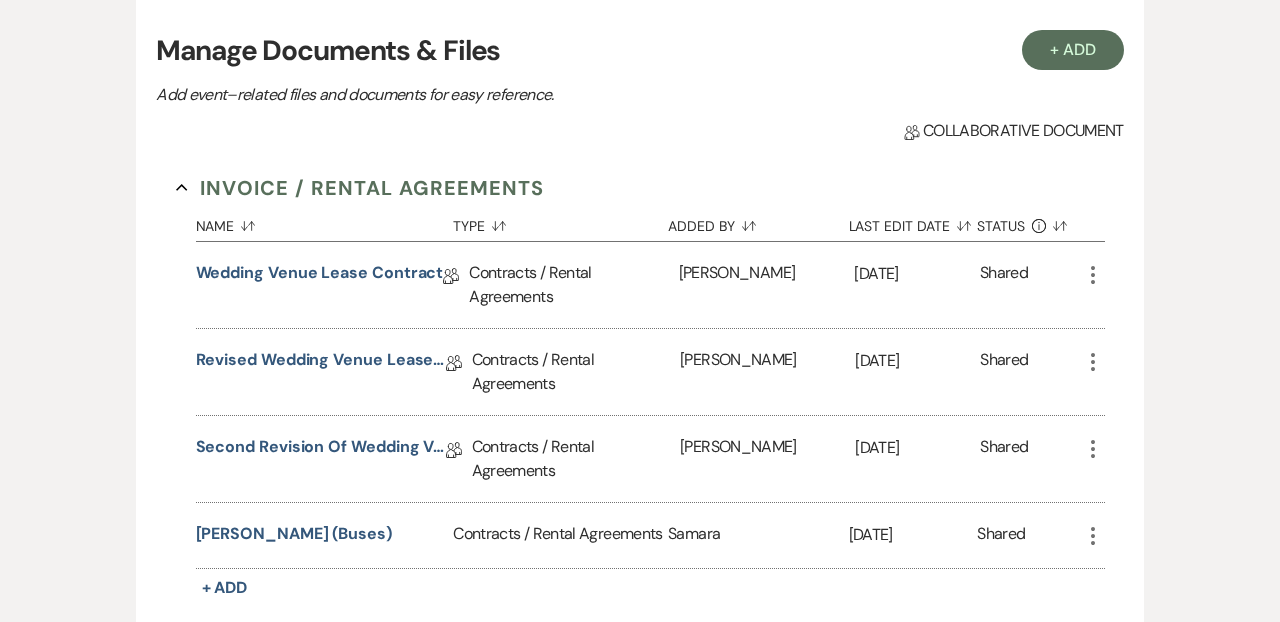 scroll, scrollTop: 136, scrollLeft: 0, axis: vertical 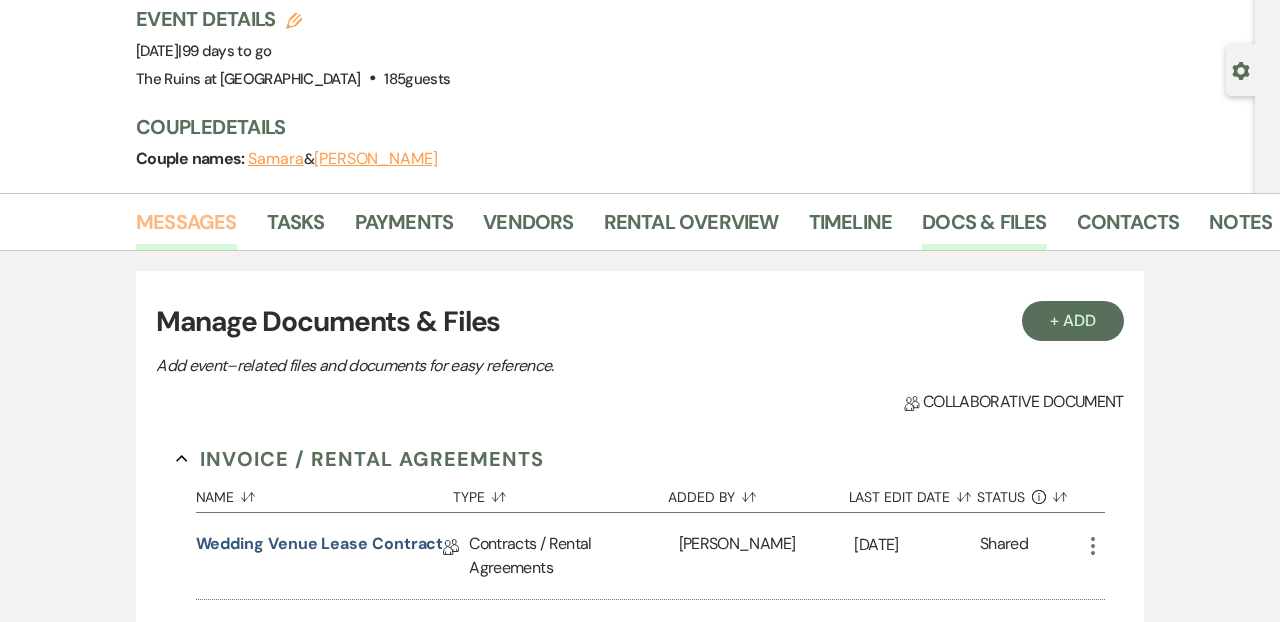 click on "Messages" at bounding box center (186, 228) 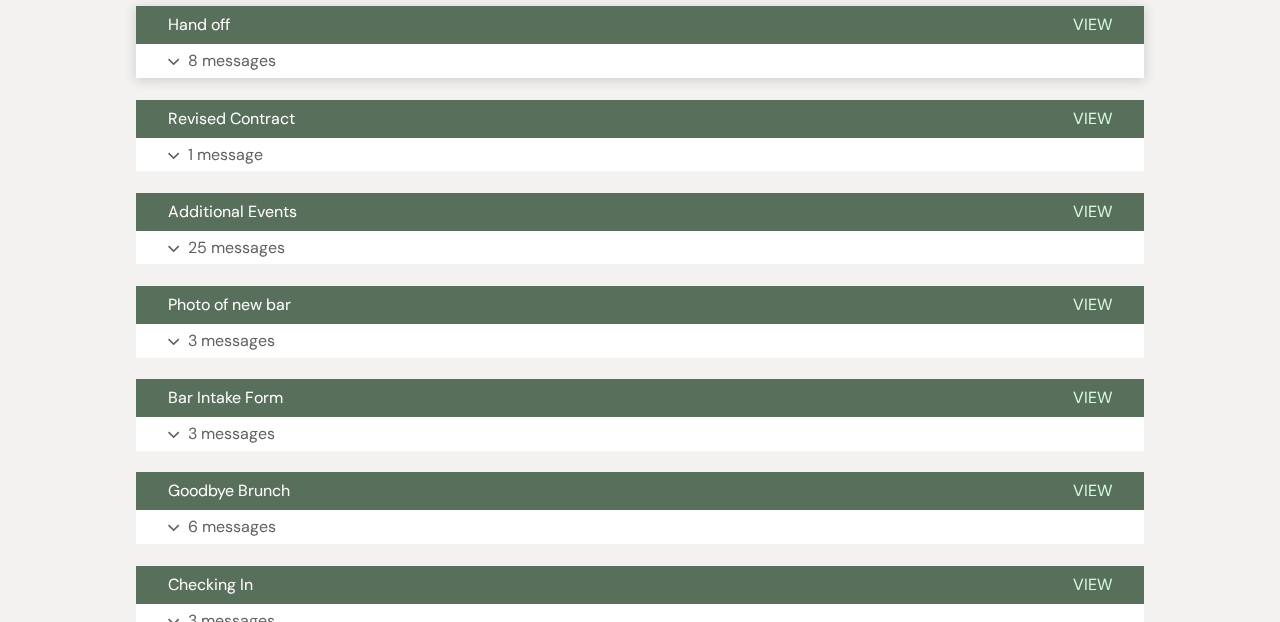 scroll, scrollTop: 889, scrollLeft: 0, axis: vertical 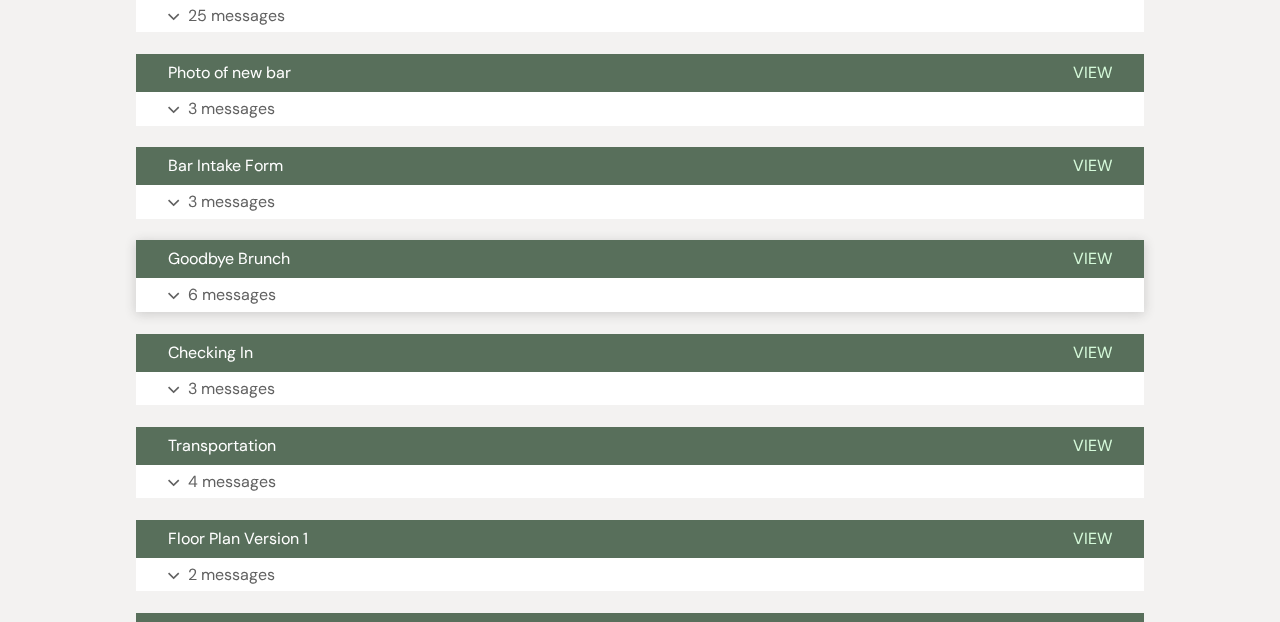 click on "Goodbye Brunch" at bounding box center (588, 259) 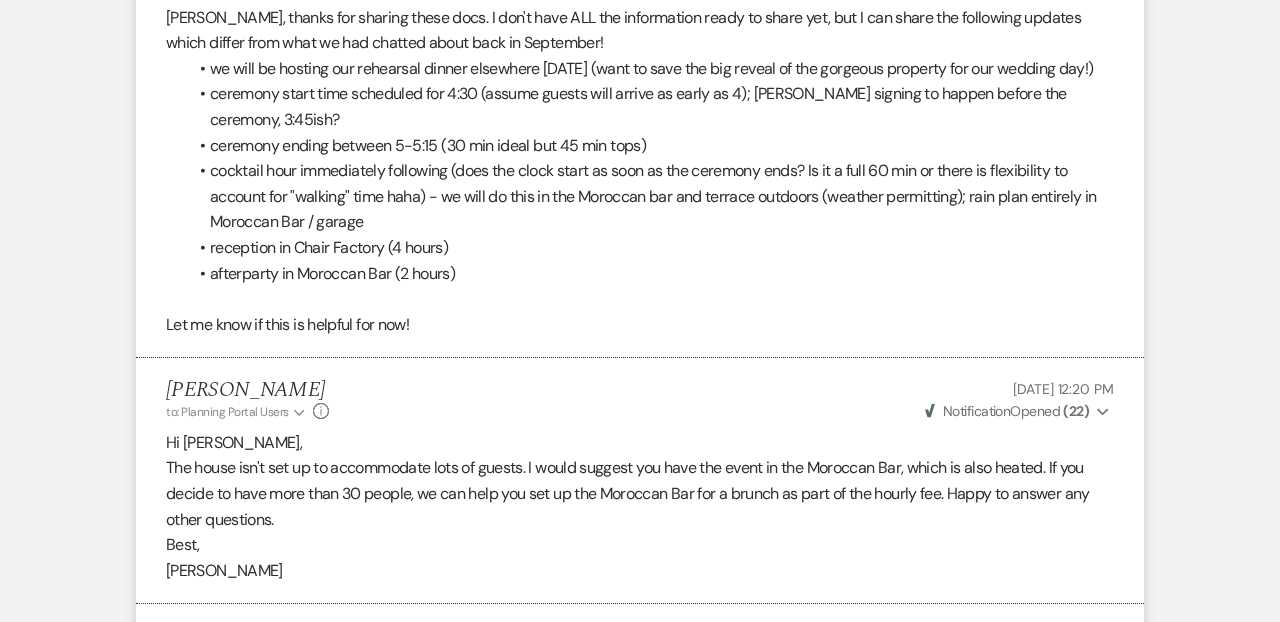 scroll, scrollTop: 2807, scrollLeft: 0, axis: vertical 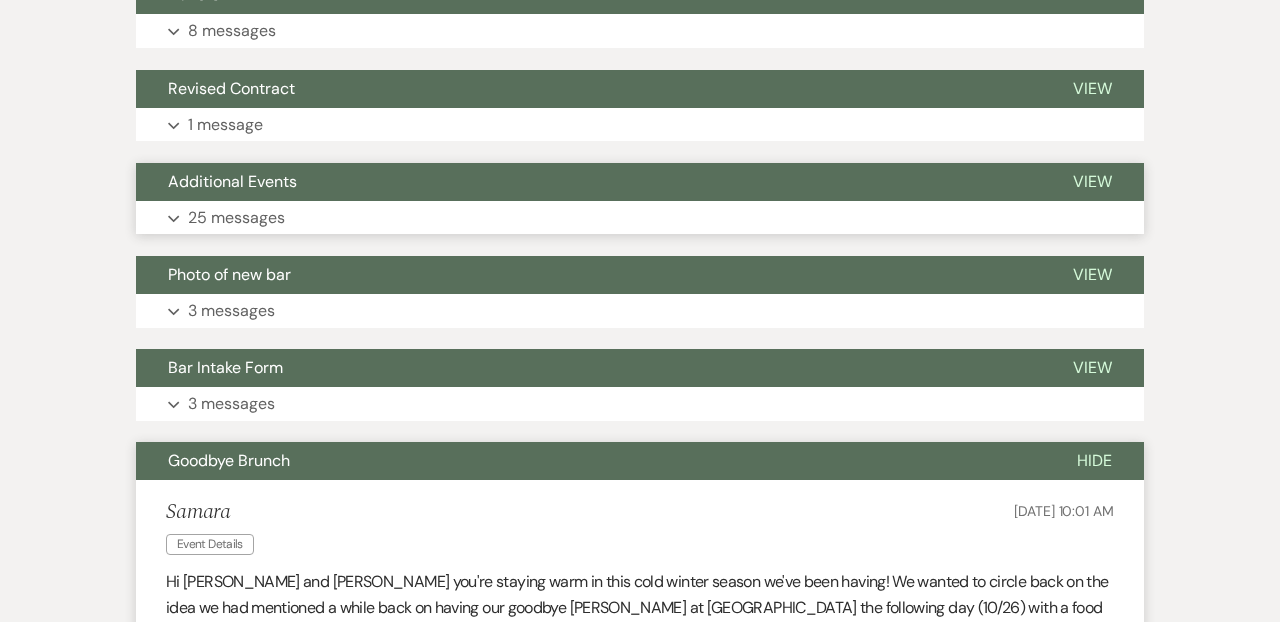 click on "Additional Events" at bounding box center (588, 182) 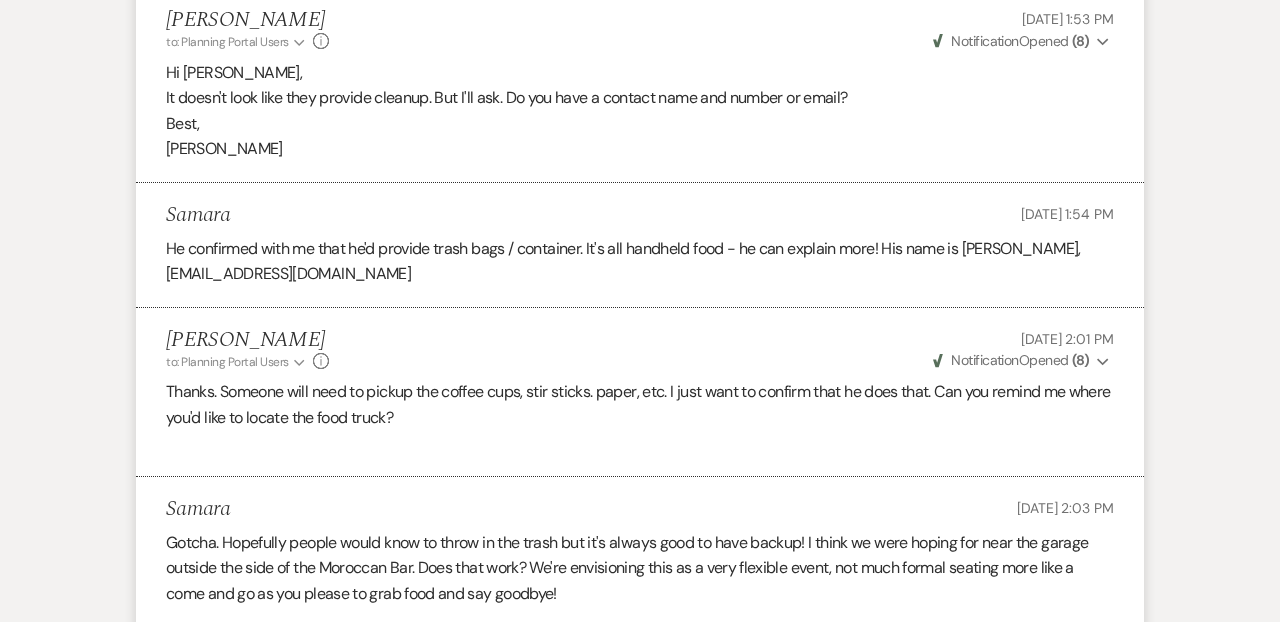 scroll, scrollTop: 5467, scrollLeft: 0, axis: vertical 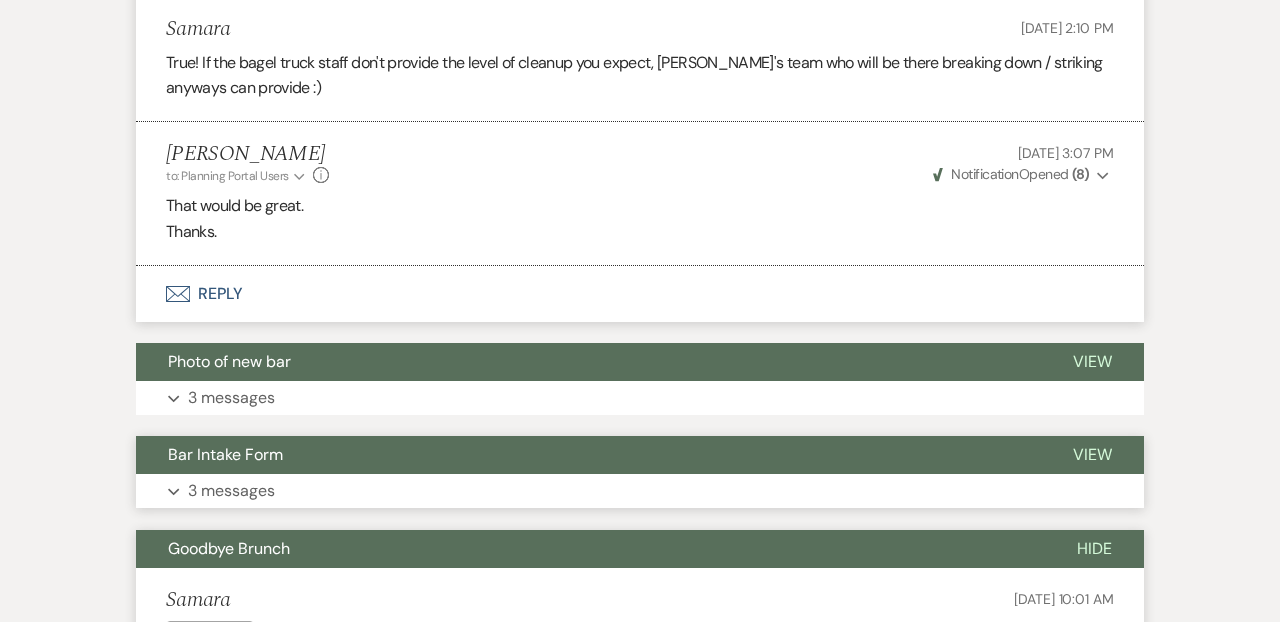 click on "Bar Intake Form" at bounding box center (588, 455) 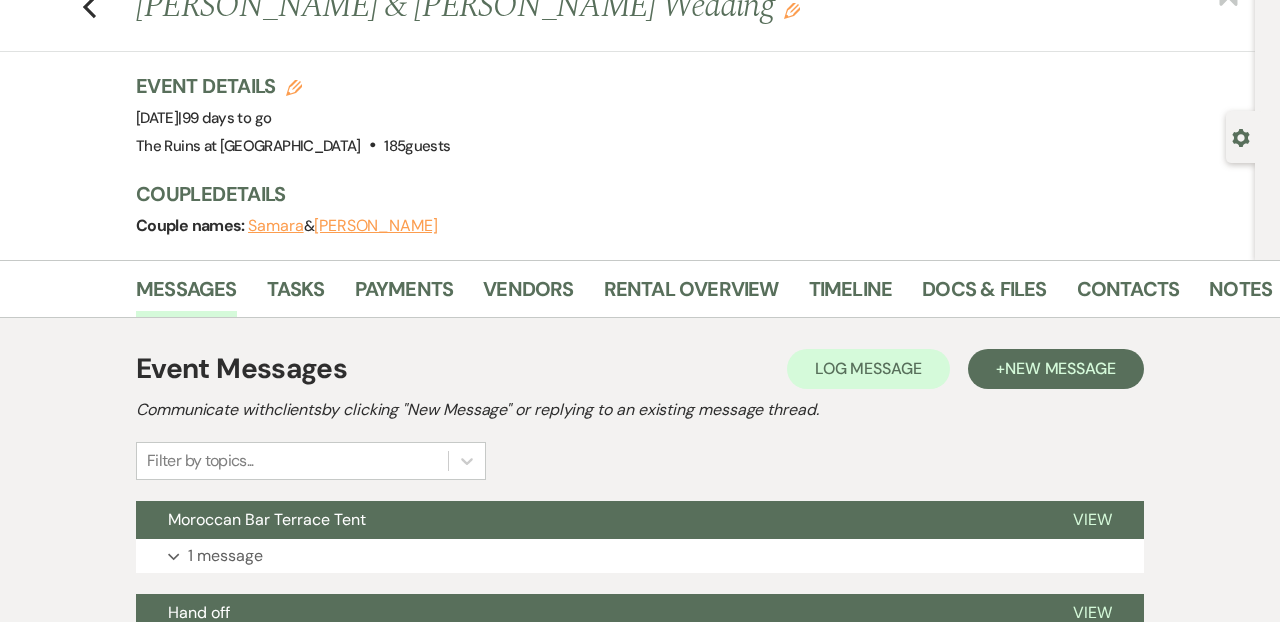scroll, scrollTop: 77, scrollLeft: 0, axis: vertical 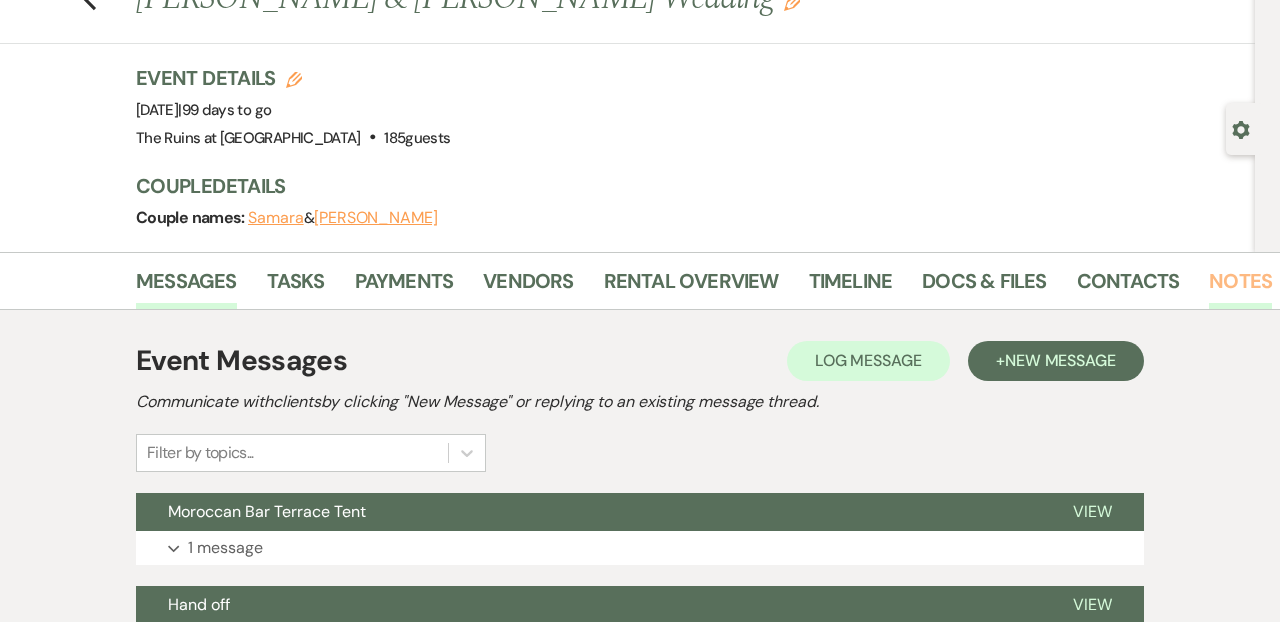 click on "Notes" at bounding box center [1240, 287] 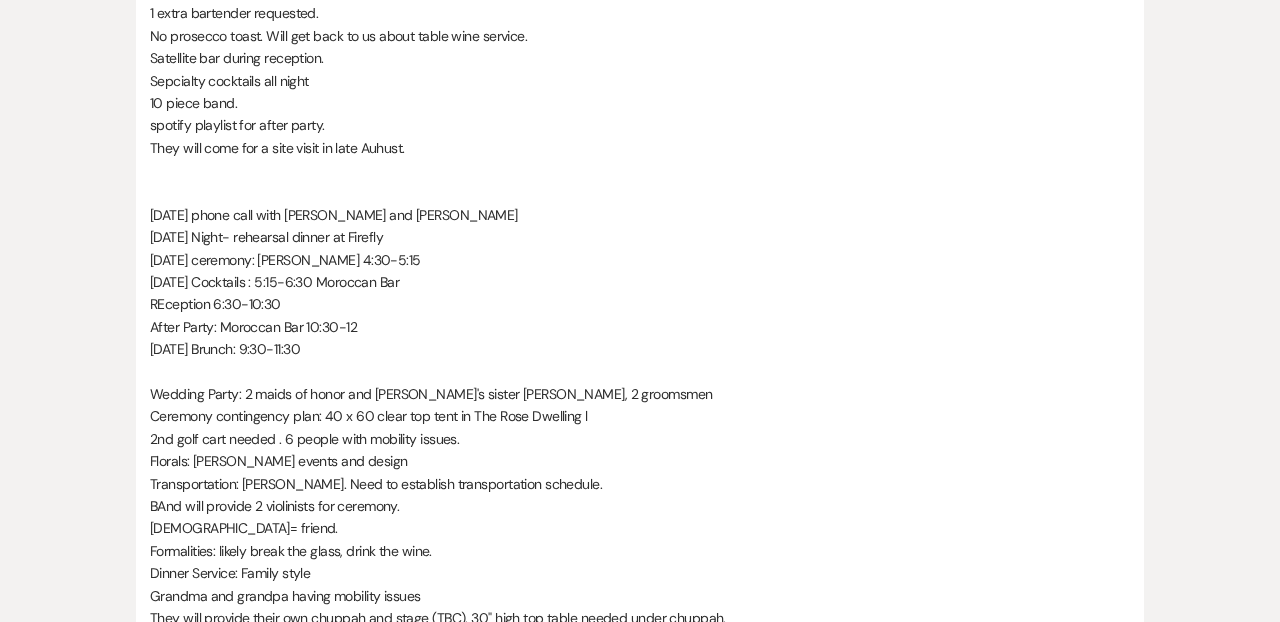scroll, scrollTop: 2539, scrollLeft: 0, axis: vertical 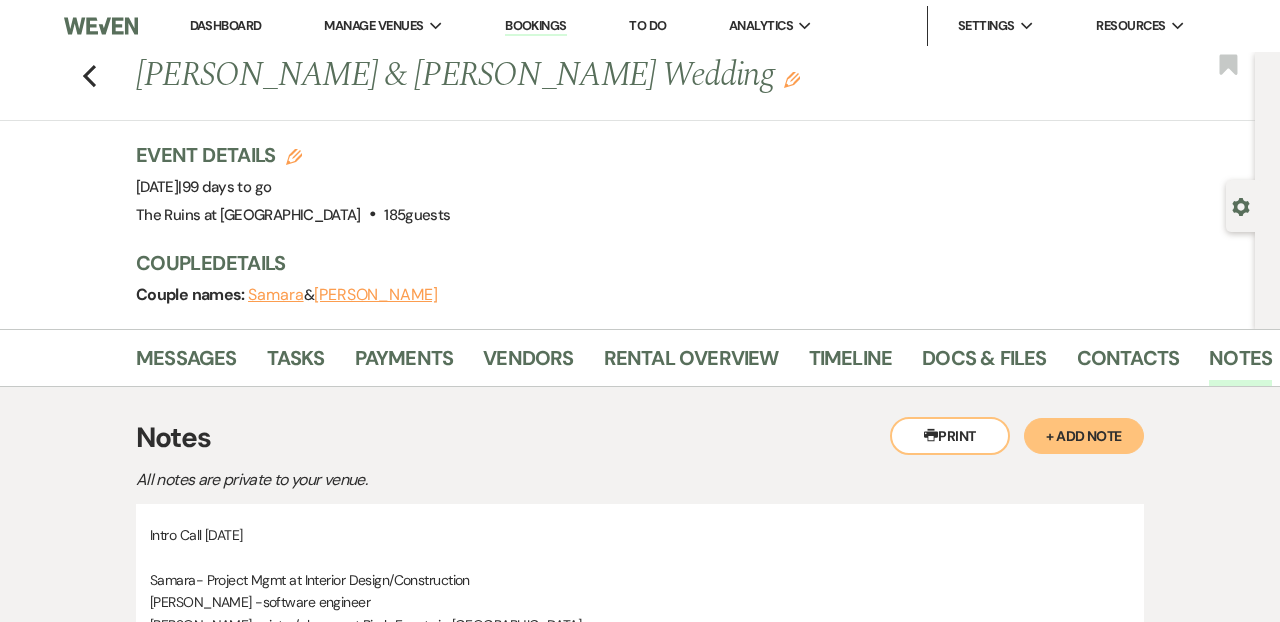 click on "Dashboard" at bounding box center (226, 25) 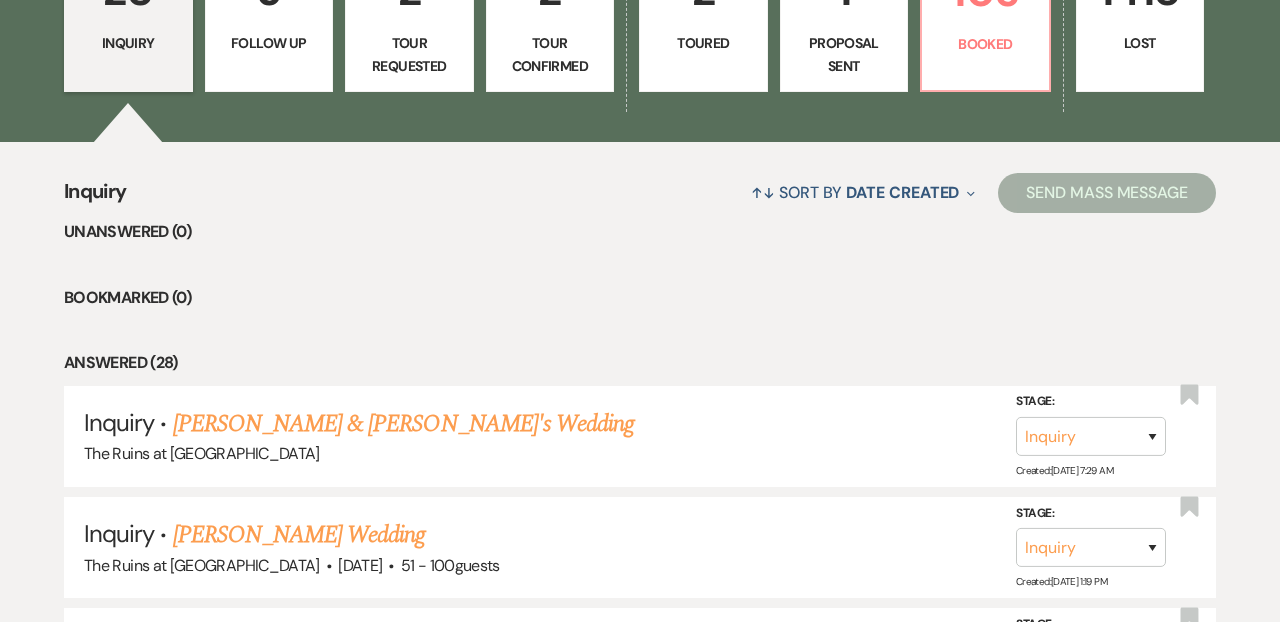 scroll, scrollTop: 538, scrollLeft: 0, axis: vertical 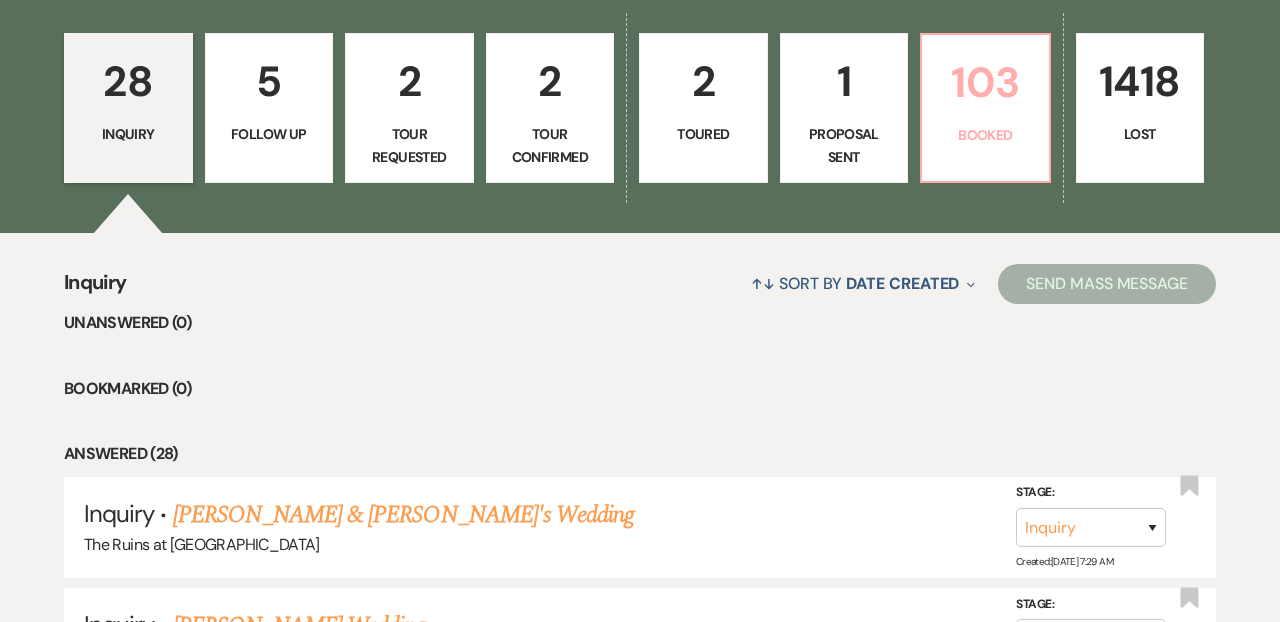 click on "103 Booked" at bounding box center (985, 108) 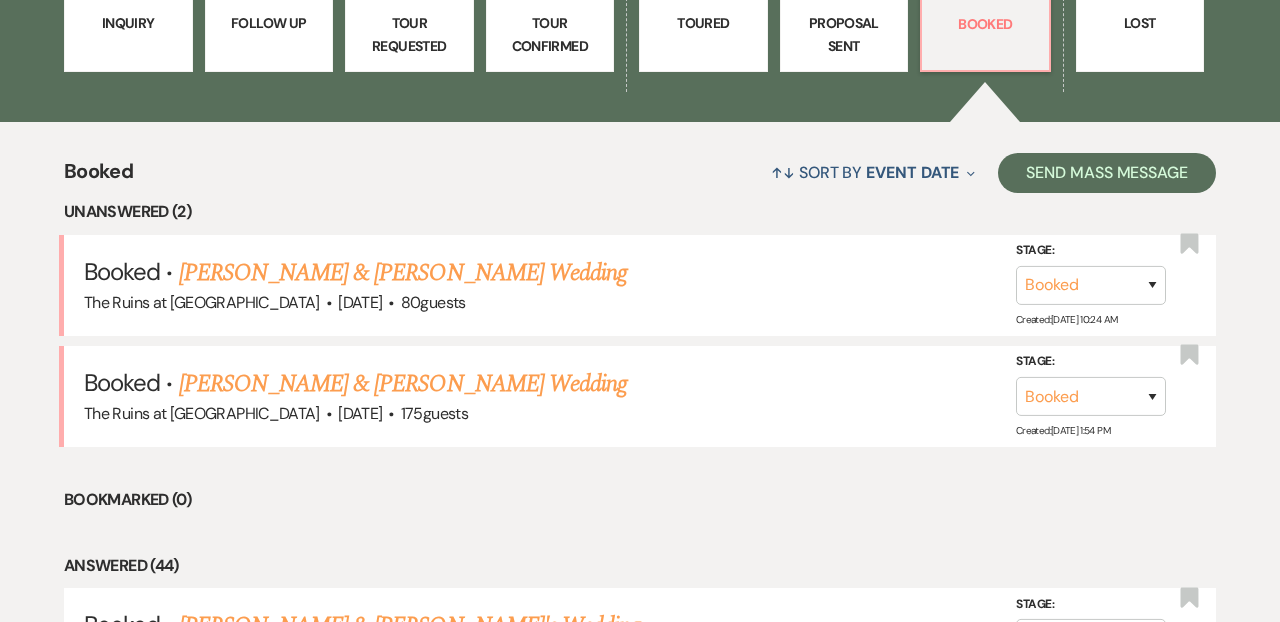 scroll, scrollTop: 653, scrollLeft: 0, axis: vertical 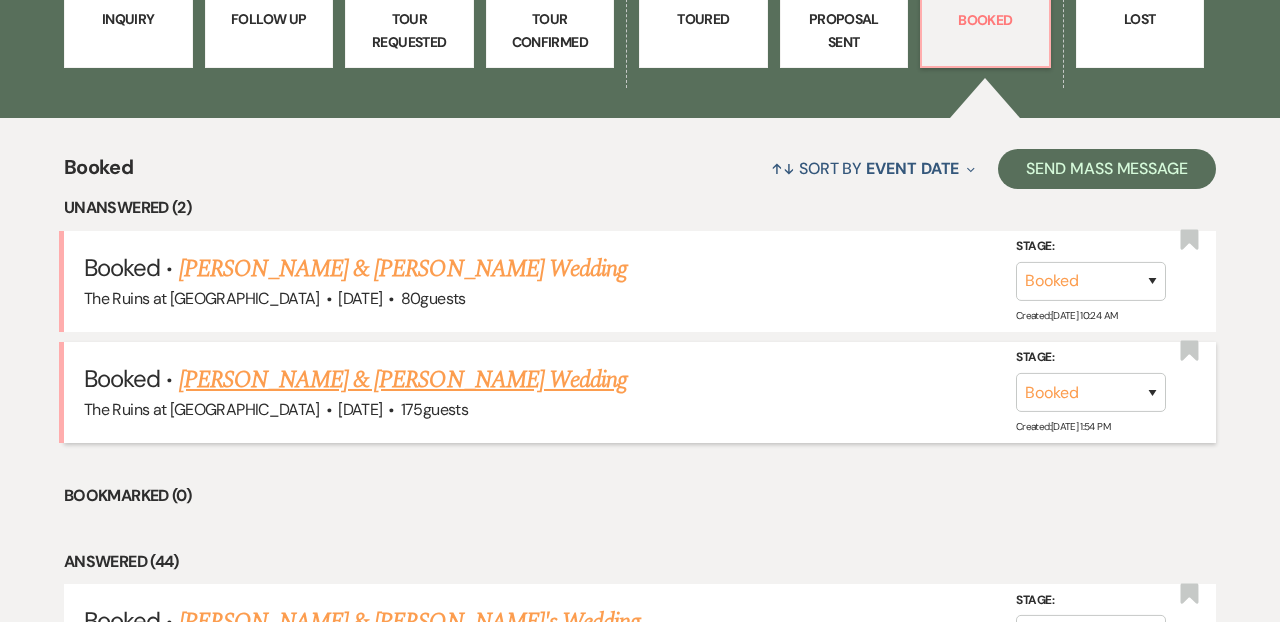 click on "[PERSON_NAME] & [PERSON_NAME] Wedding" at bounding box center (403, 380) 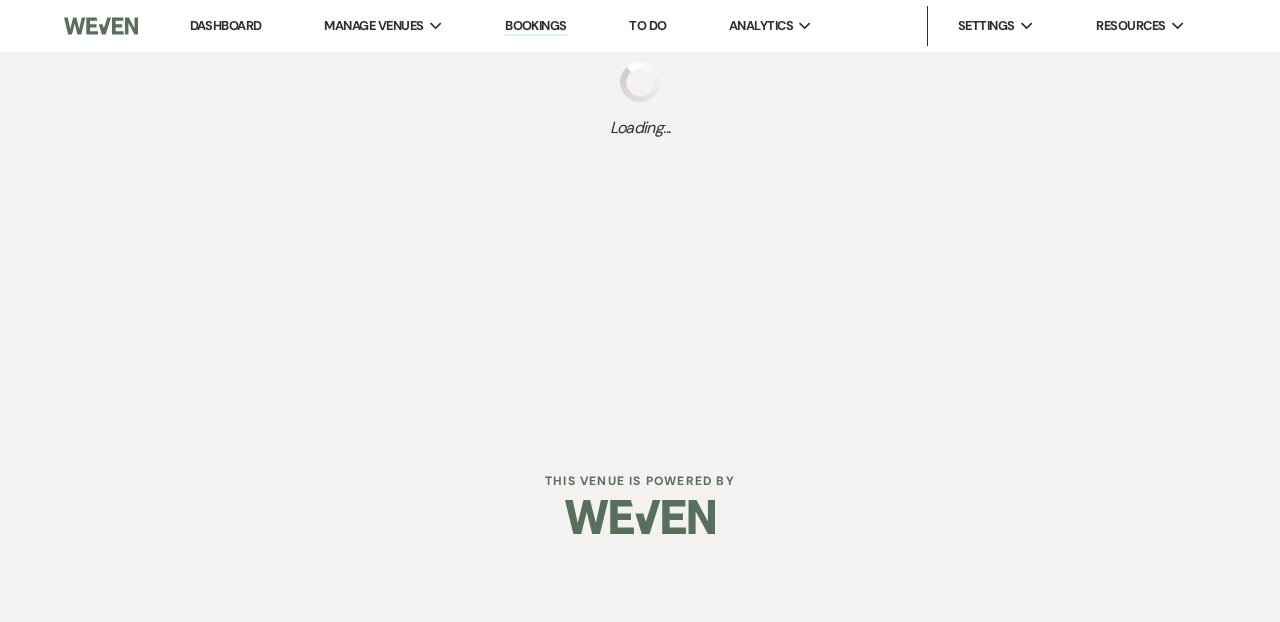 scroll, scrollTop: 0, scrollLeft: 0, axis: both 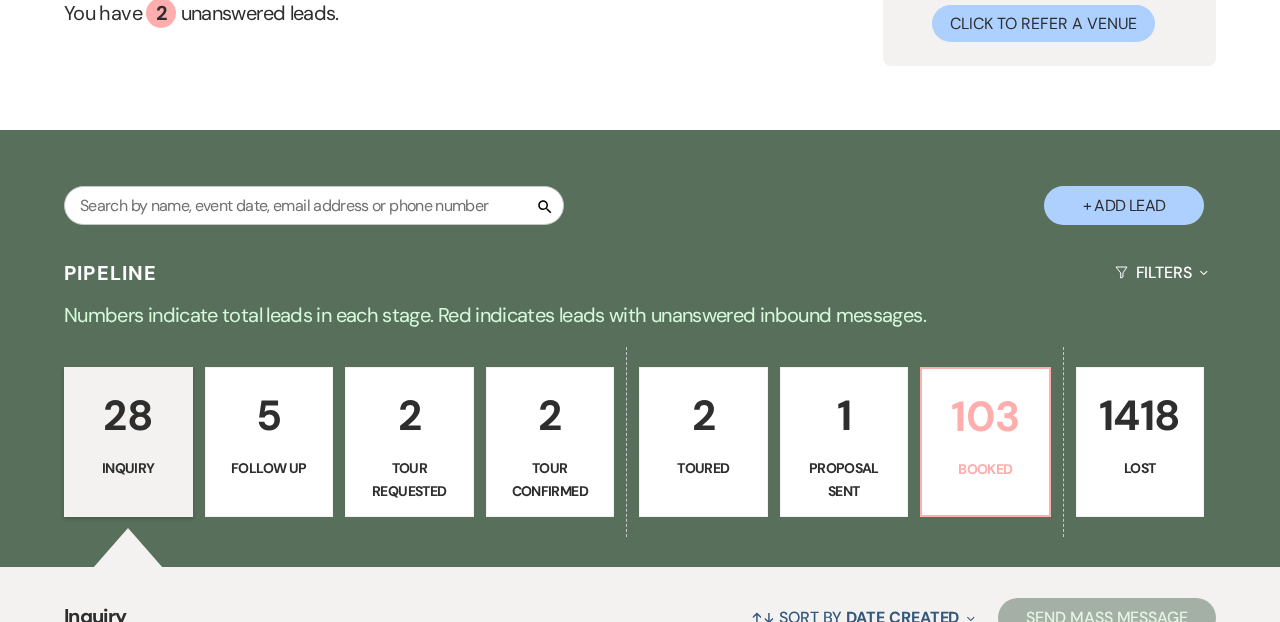 click on "103" at bounding box center (985, 416) 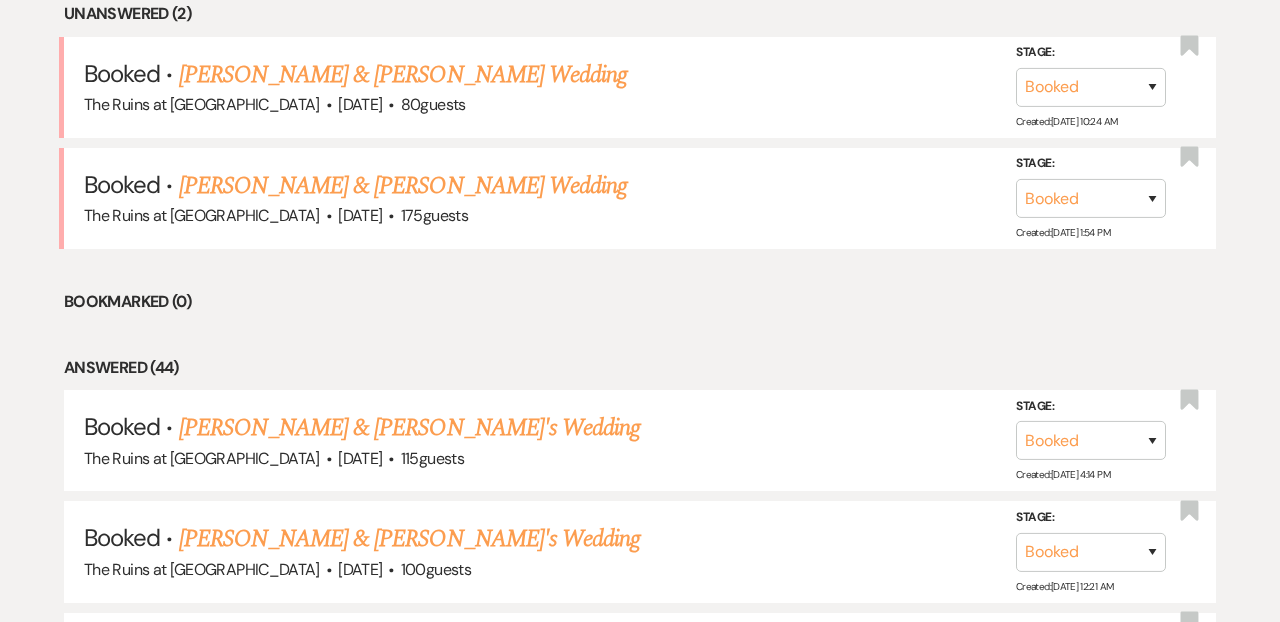 scroll, scrollTop: 855, scrollLeft: 0, axis: vertical 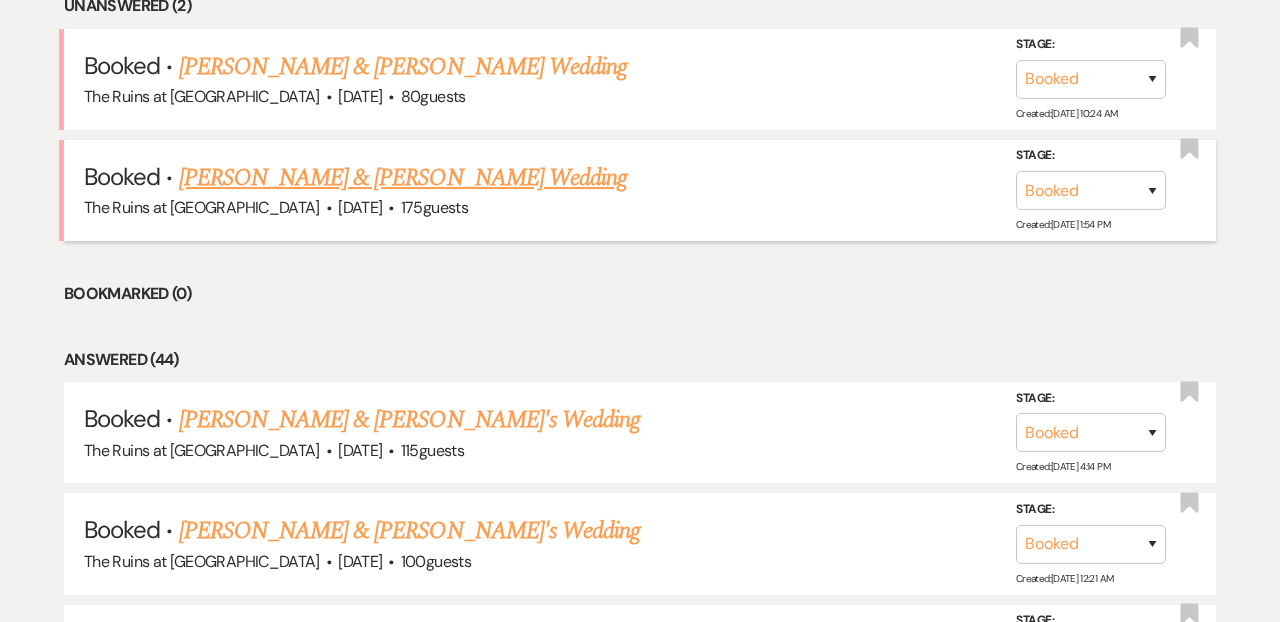 click on "[PERSON_NAME] & [PERSON_NAME] Wedding" at bounding box center (403, 178) 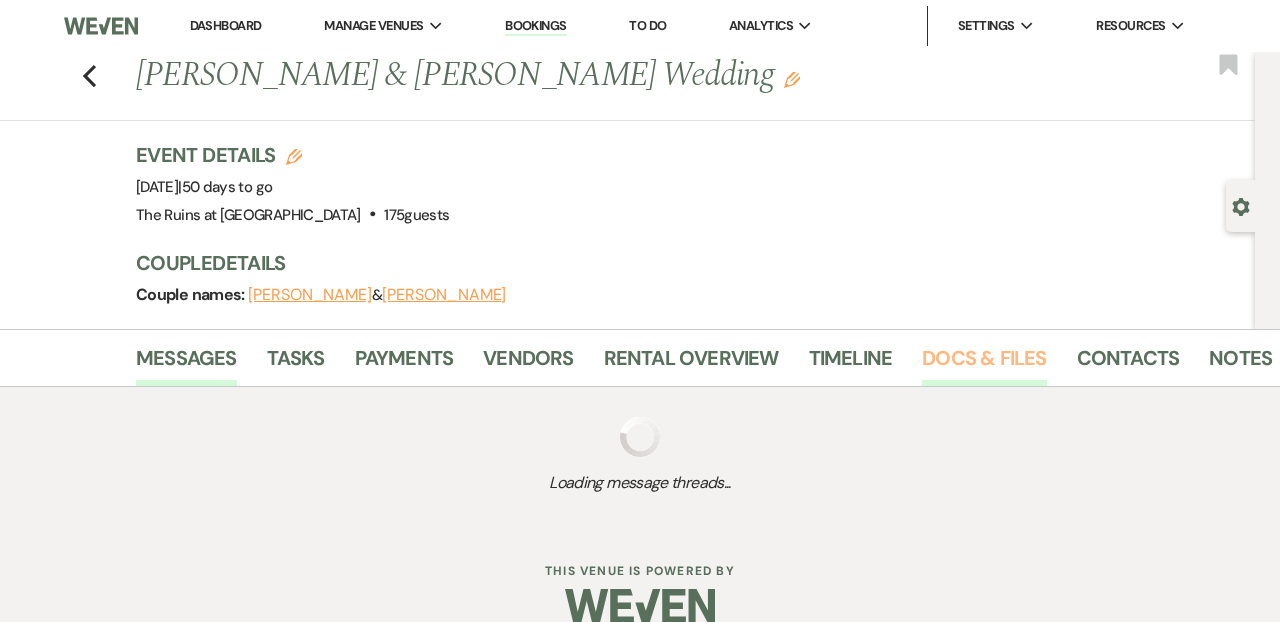 click on "Docs & Files" at bounding box center [984, 364] 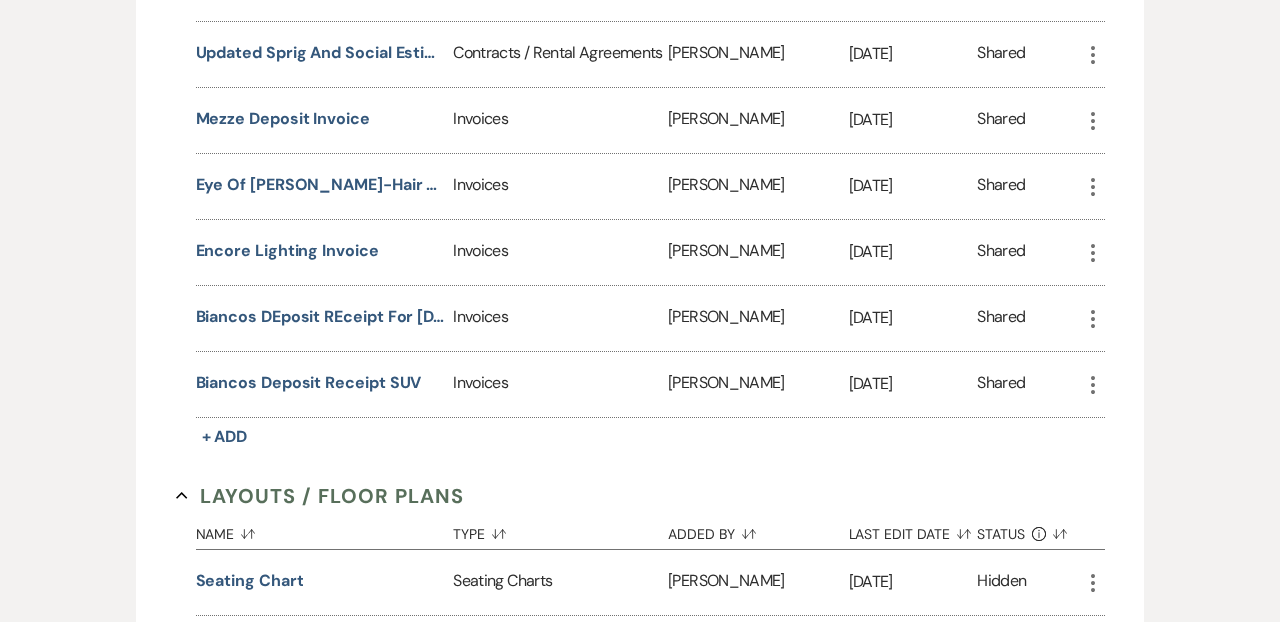 scroll, scrollTop: 2672, scrollLeft: 0, axis: vertical 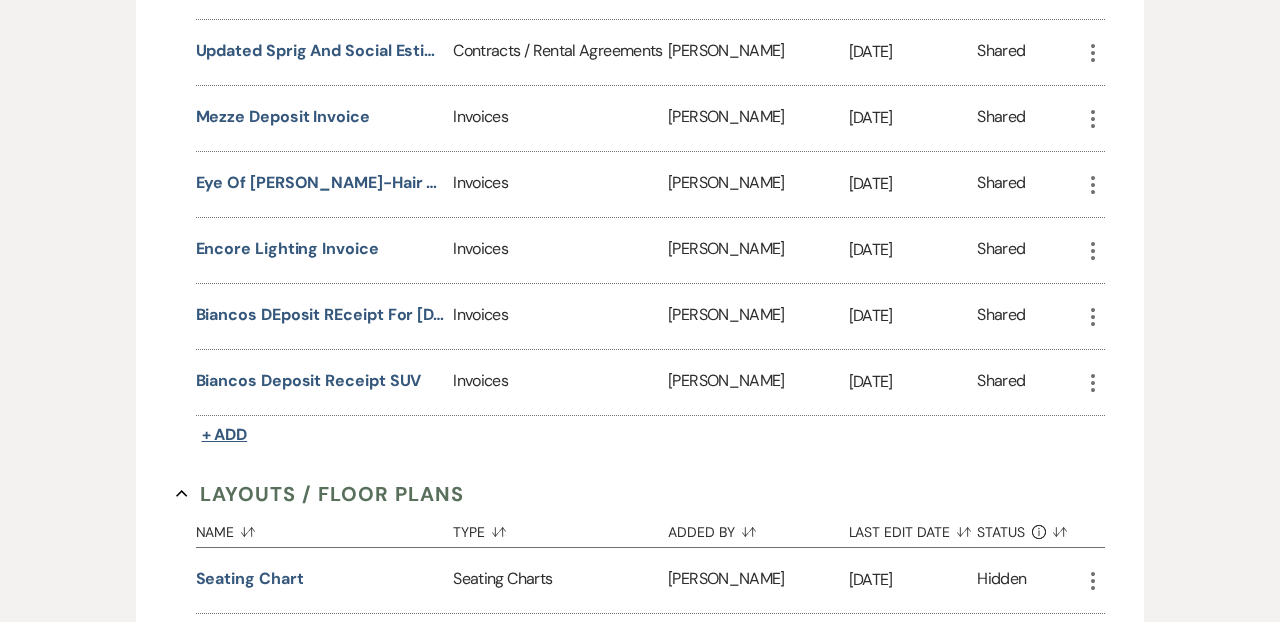 click on "+ Add" at bounding box center [225, 434] 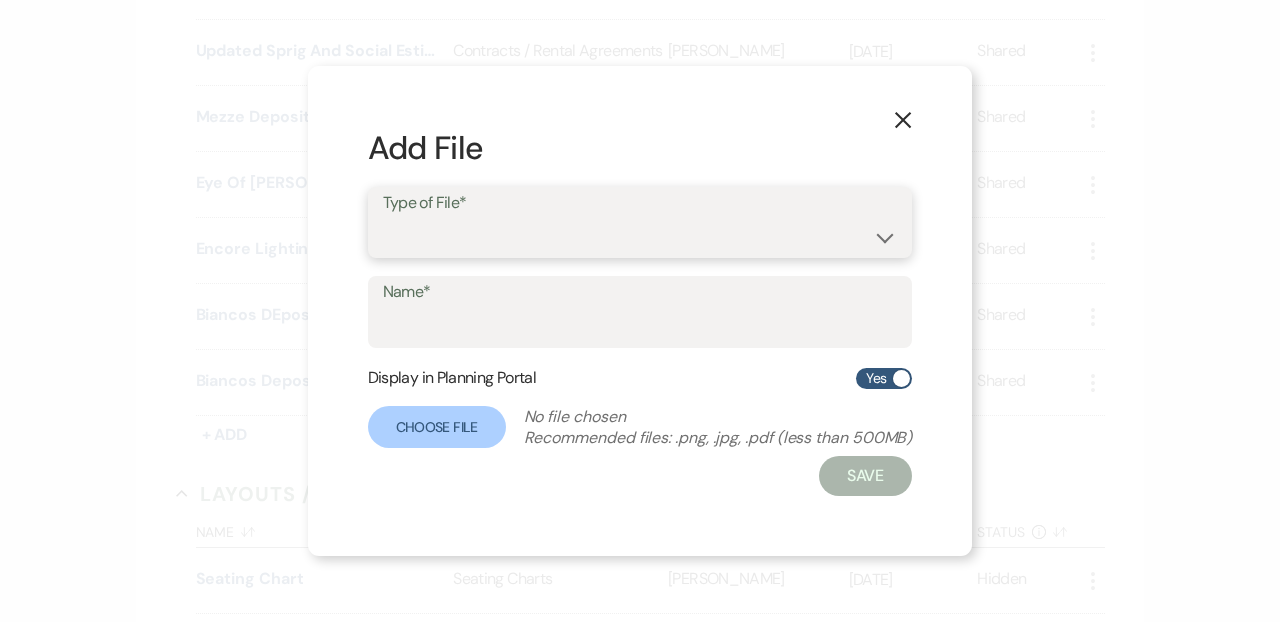 click on "Contracts / Rental Agreements Invoices Receipts" at bounding box center [640, 236] 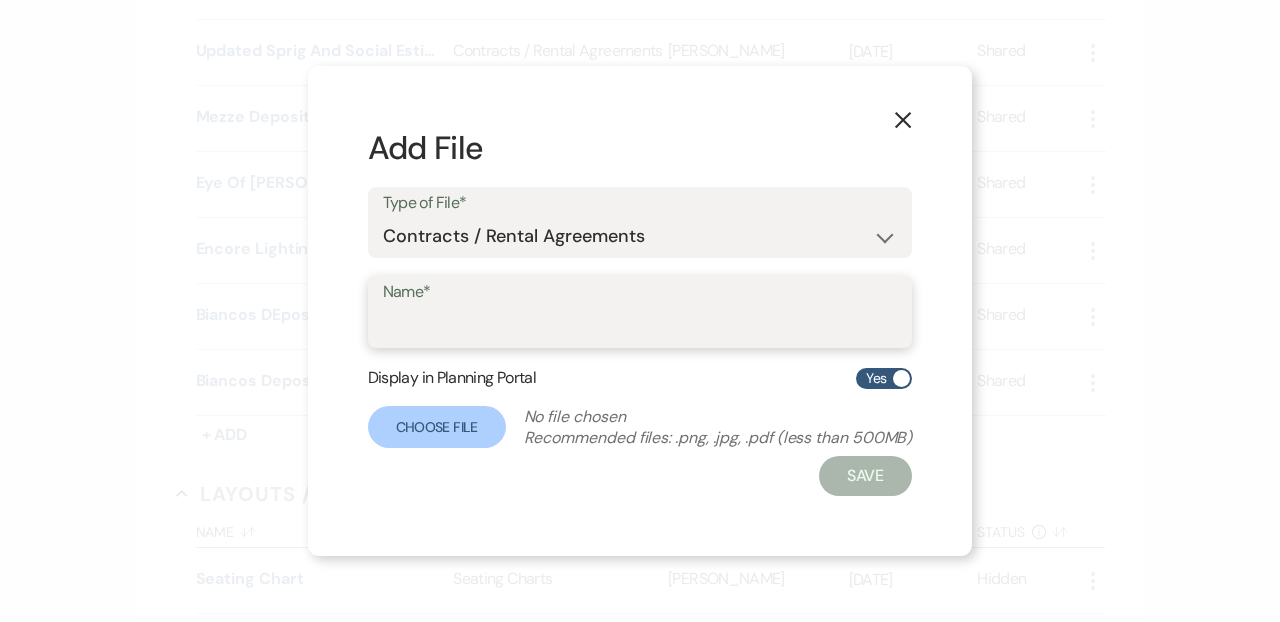 click on "Name*" at bounding box center (640, 326) 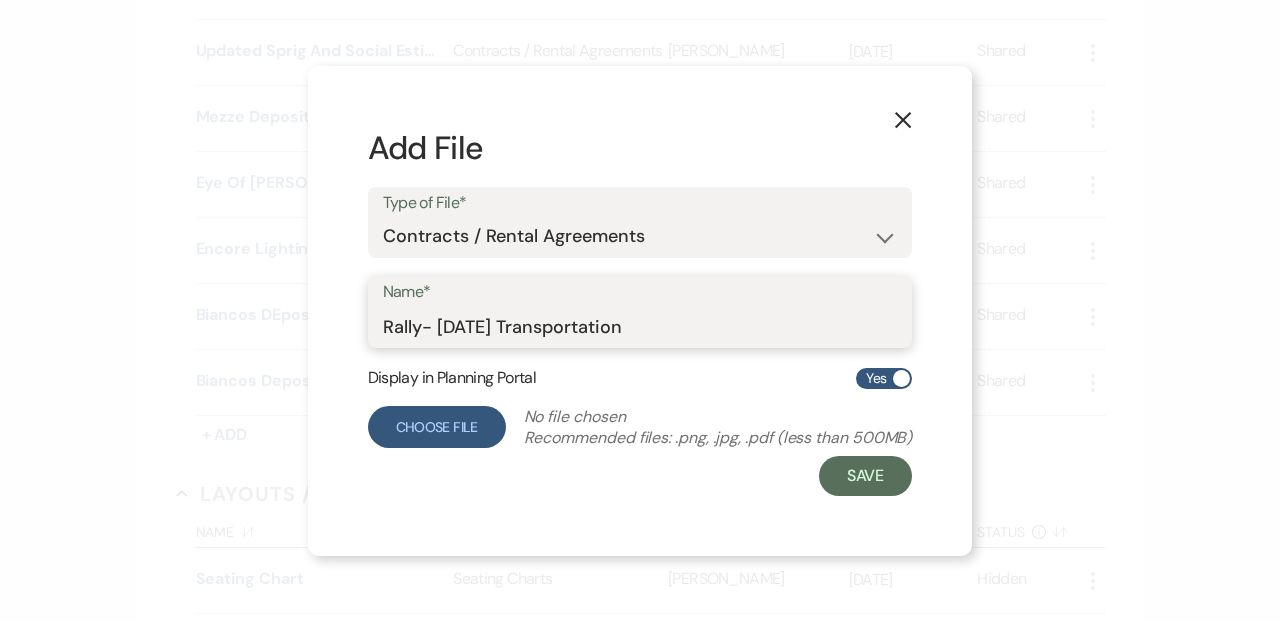type on "Rally- [DATE] Transportation" 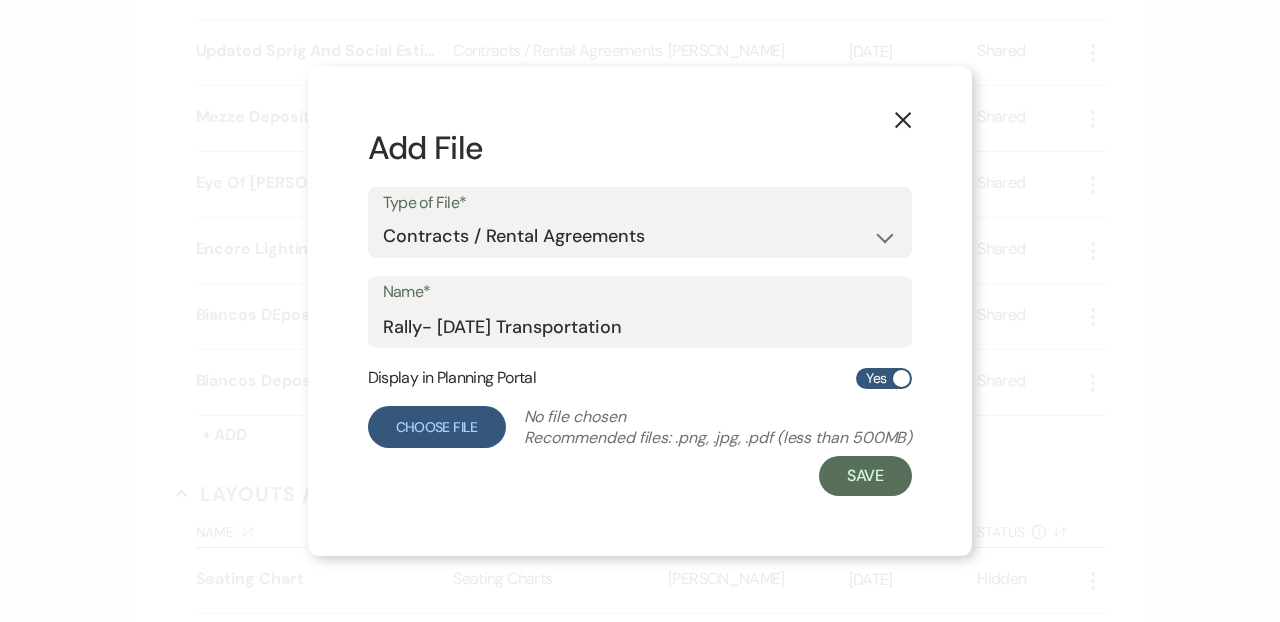 click on "Choose File" at bounding box center [437, 427] 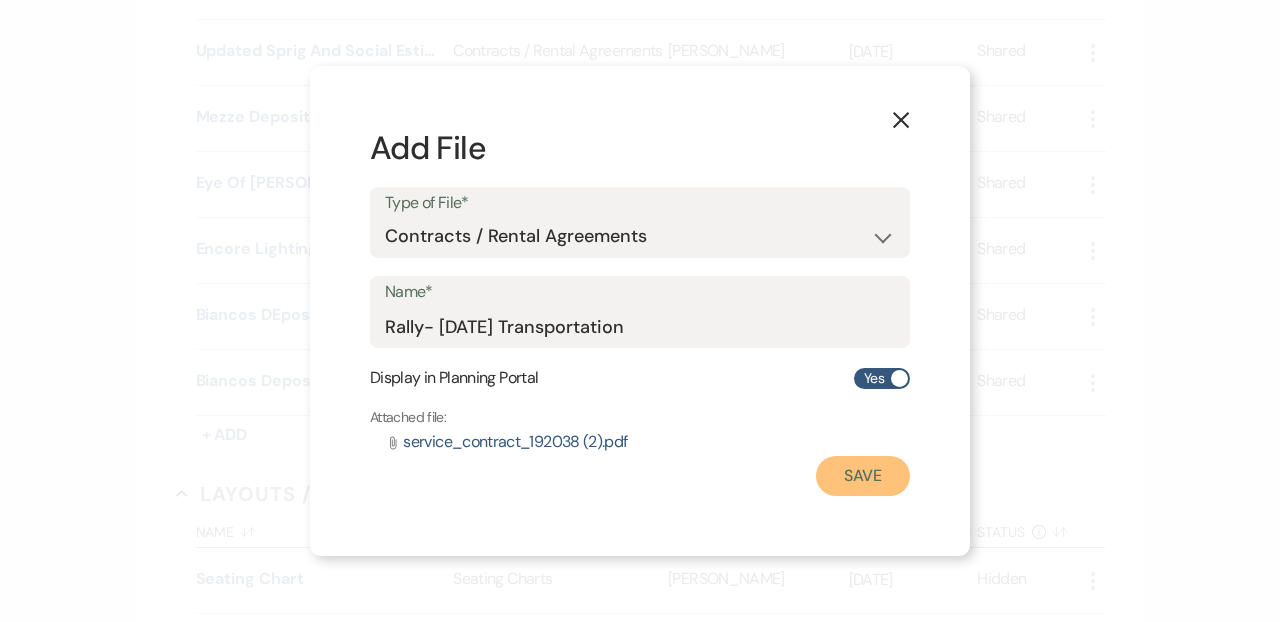 click on "Save" at bounding box center [863, 476] 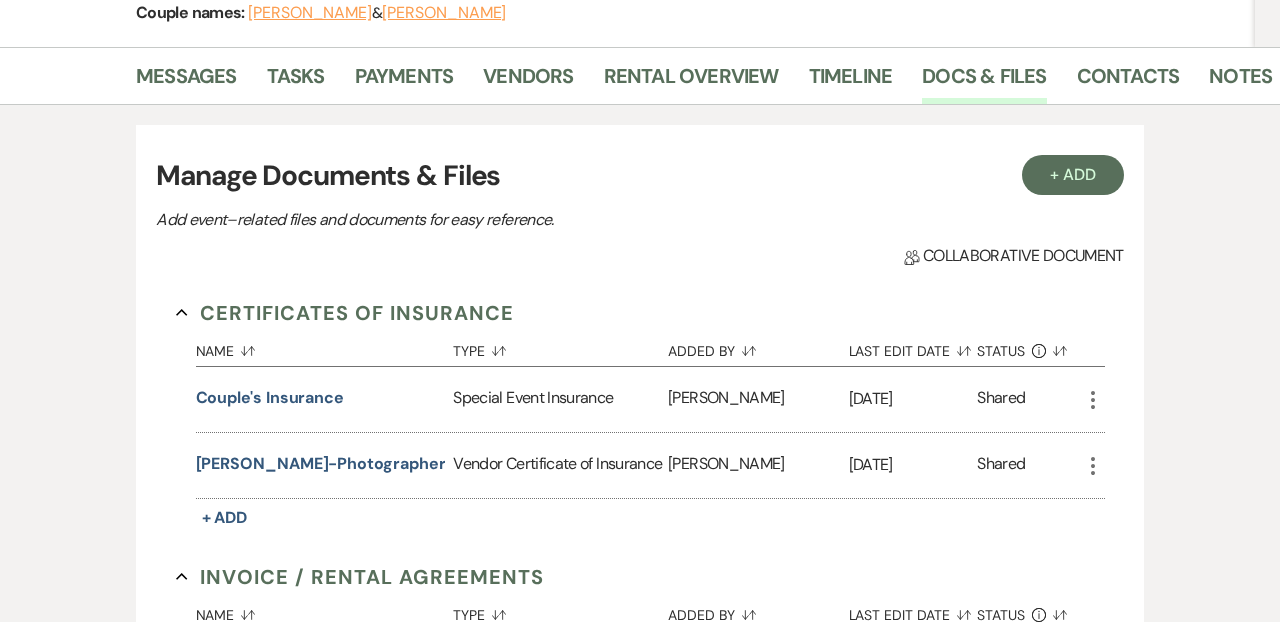 scroll, scrollTop: 213, scrollLeft: 0, axis: vertical 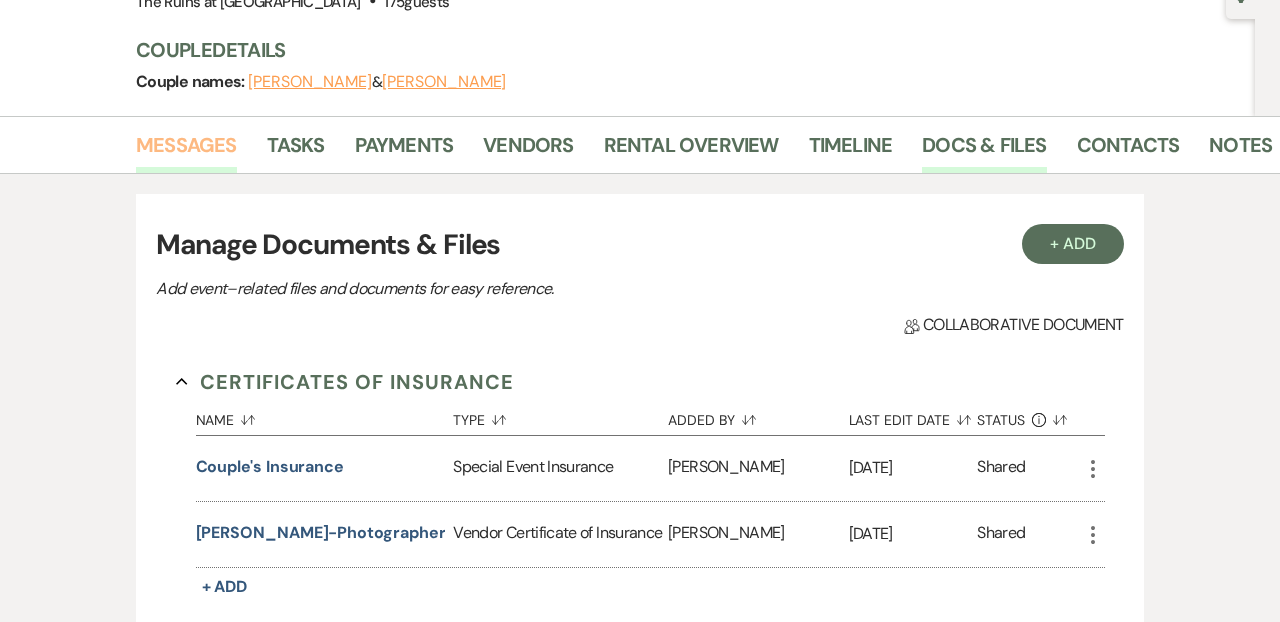 click on "Messages" at bounding box center [186, 151] 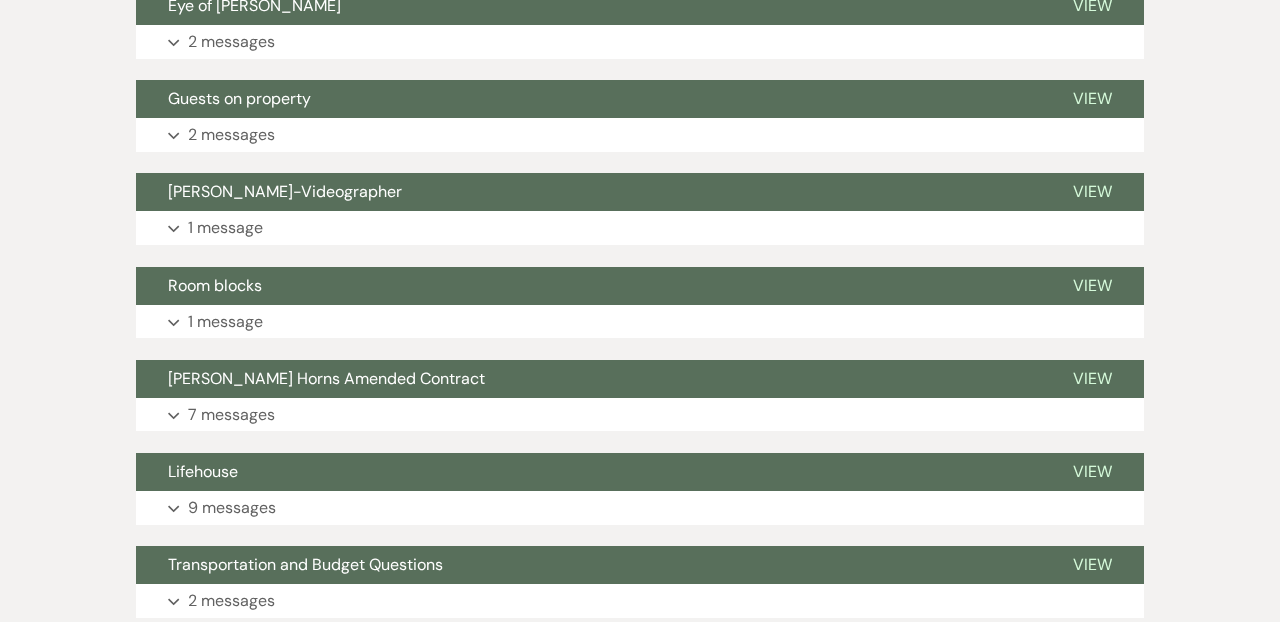 scroll, scrollTop: 1963, scrollLeft: 0, axis: vertical 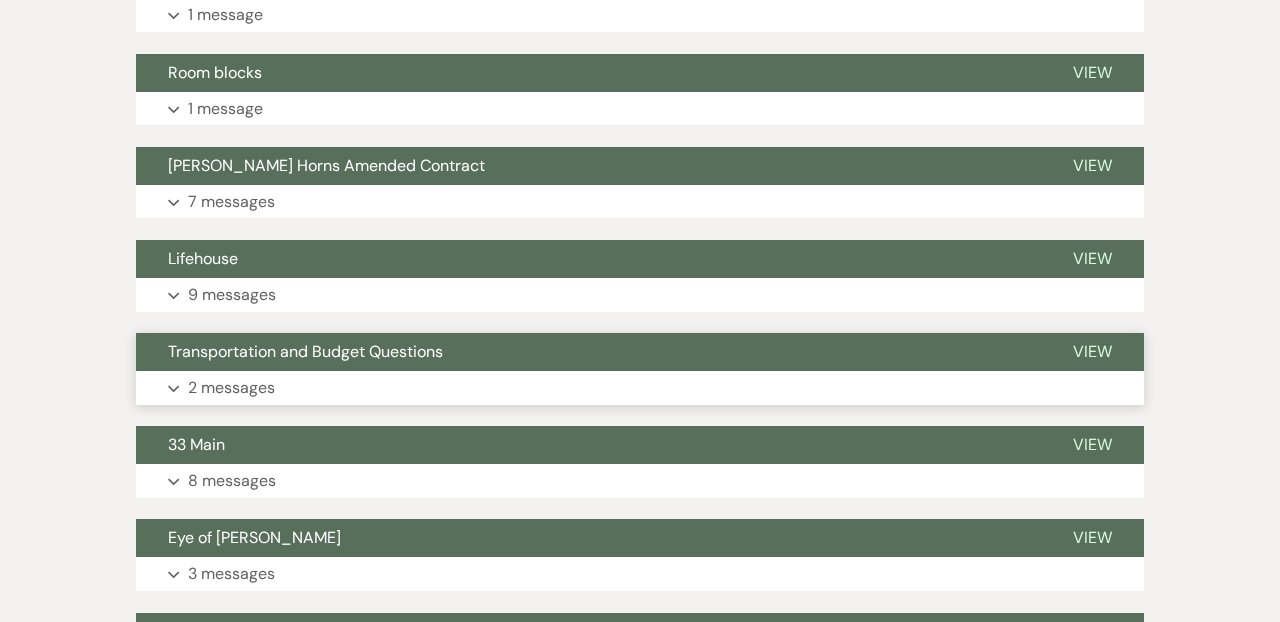 click on "Transportation and Budget Questions" at bounding box center (305, 351) 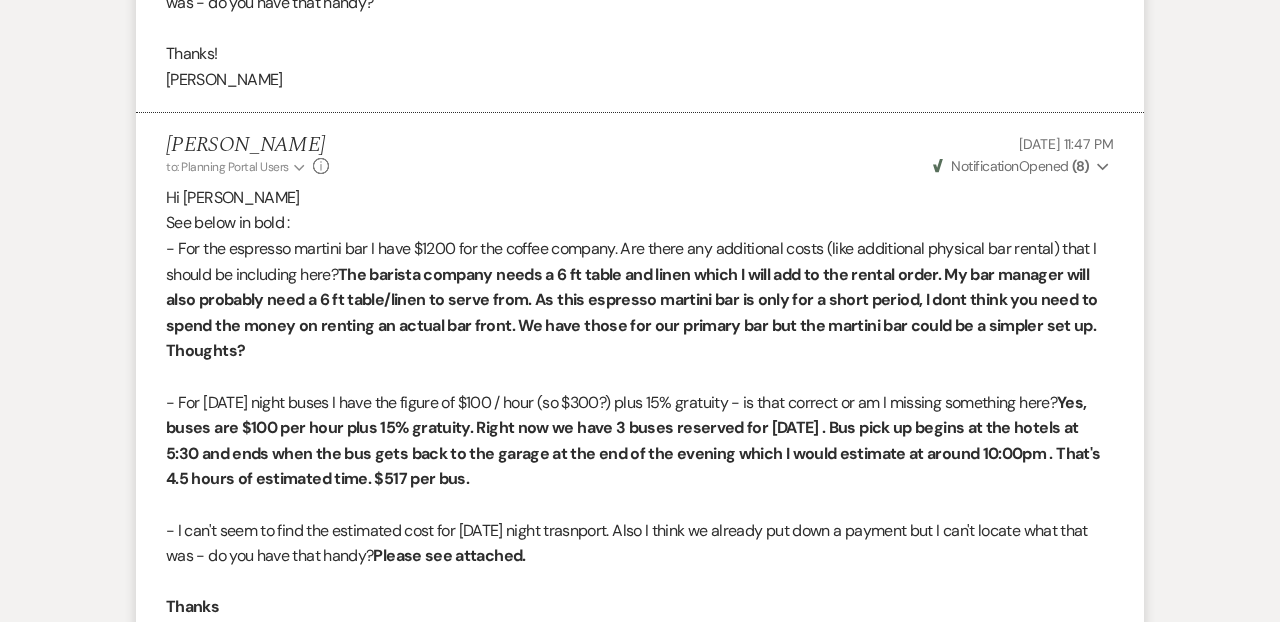 scroll, scrollTop: 2584, scrollLeft: 0, axis: vertical 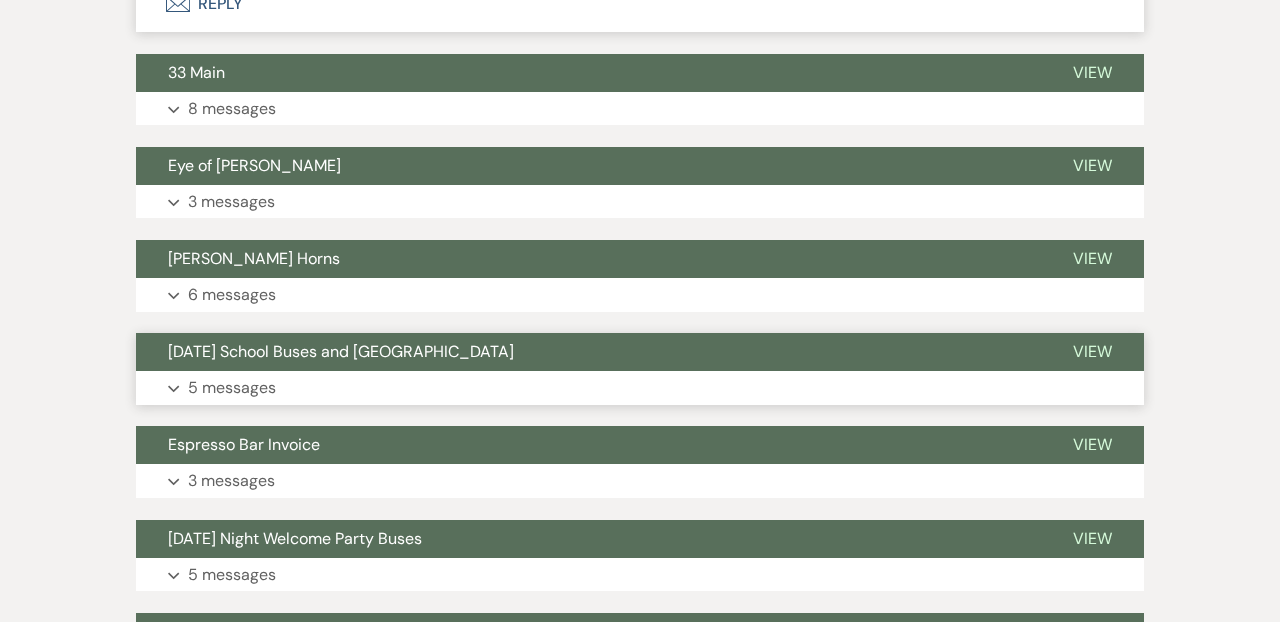 click on "[DATE] School Buses and [GEOGRAPHIC_DATA]" at bounding box center (588, 352) 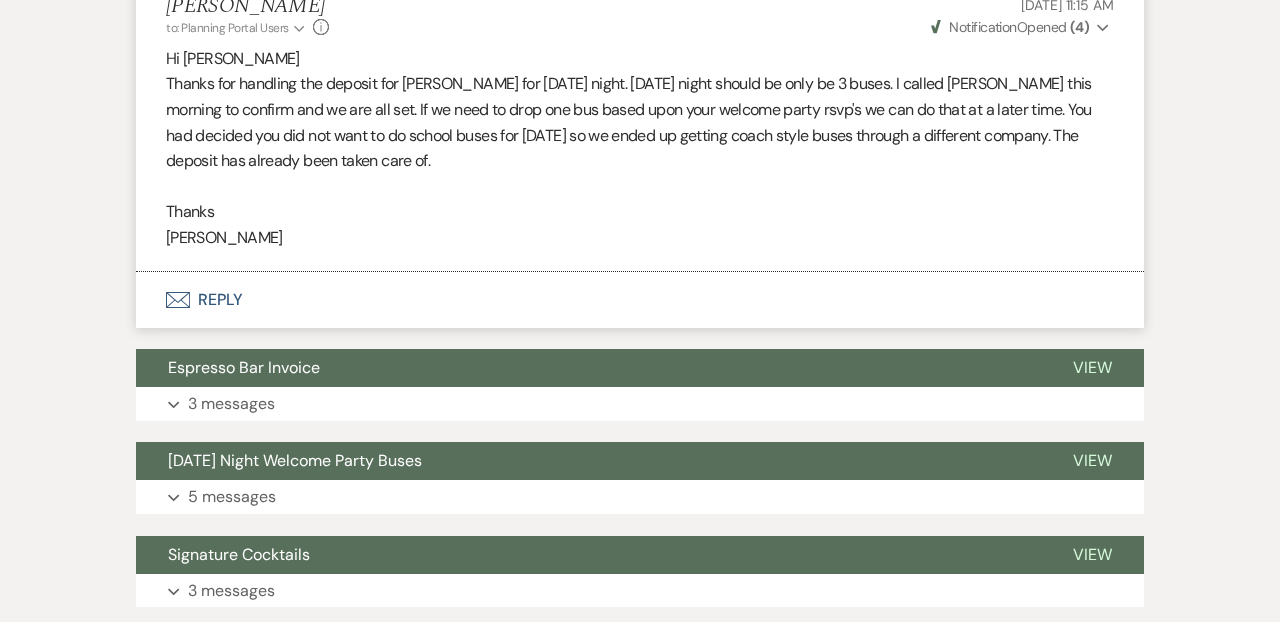 scroll, scrollTop: 5178, scrollLeft: 0, axis: vertical 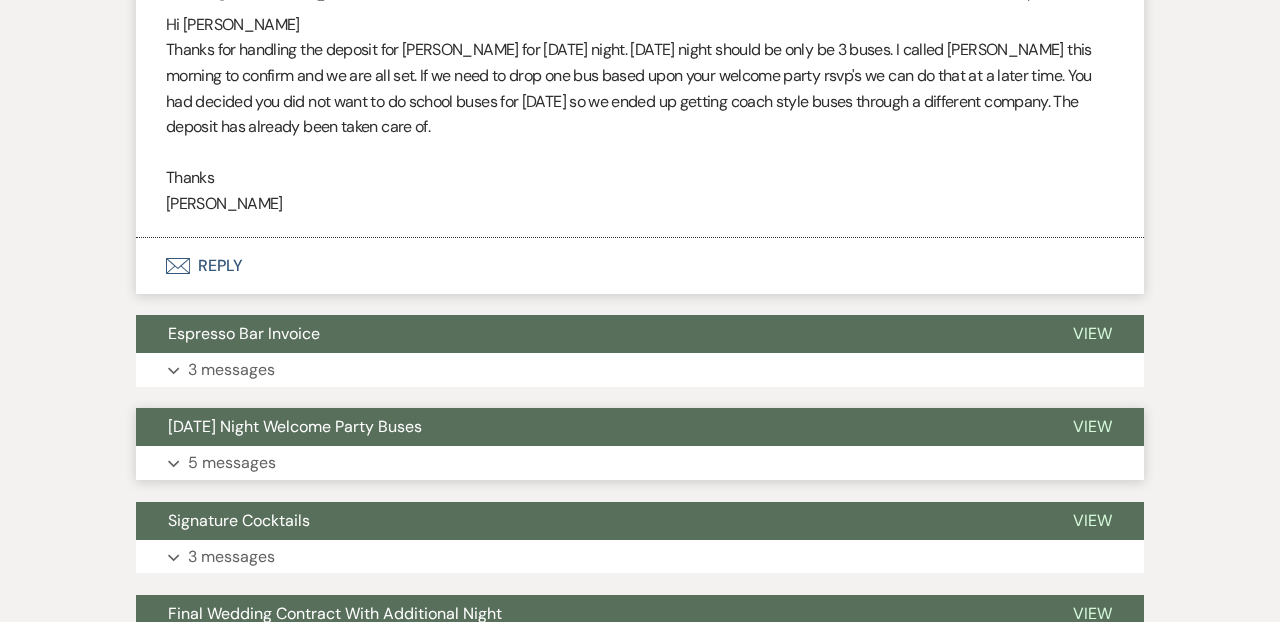 click on "[DATE] Night Welcome Party Buses" at bounding box center (588, 427) 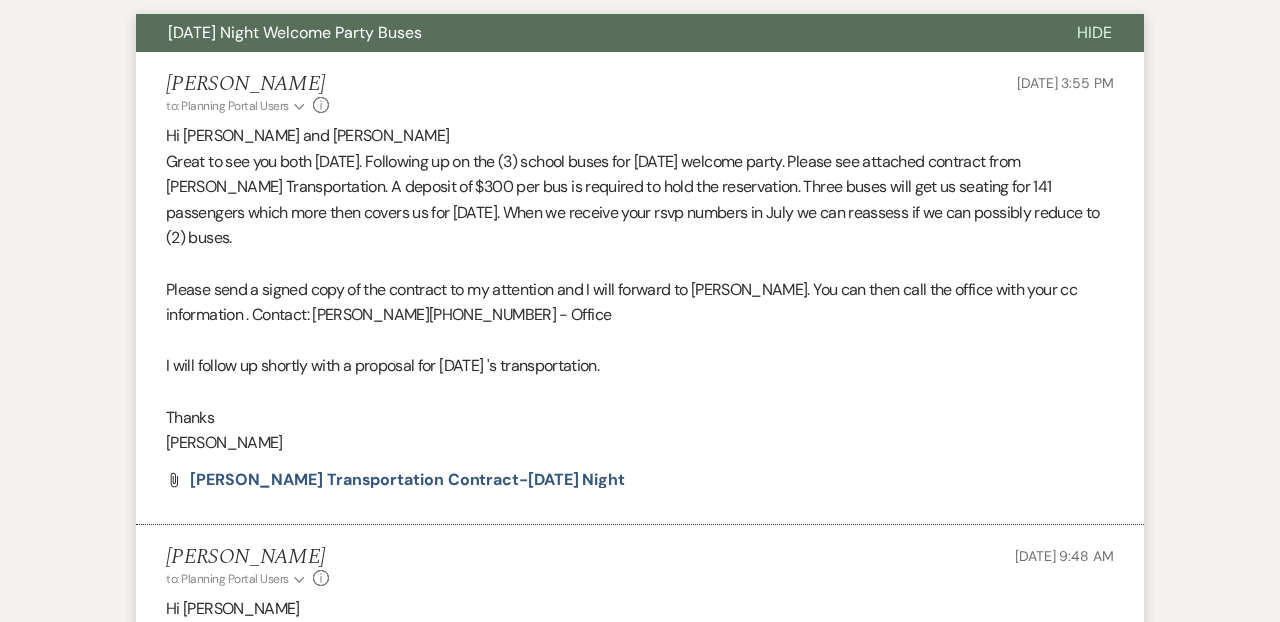 scroll, scrollTop: 5573, scrollLeft: 0, axis: vertical 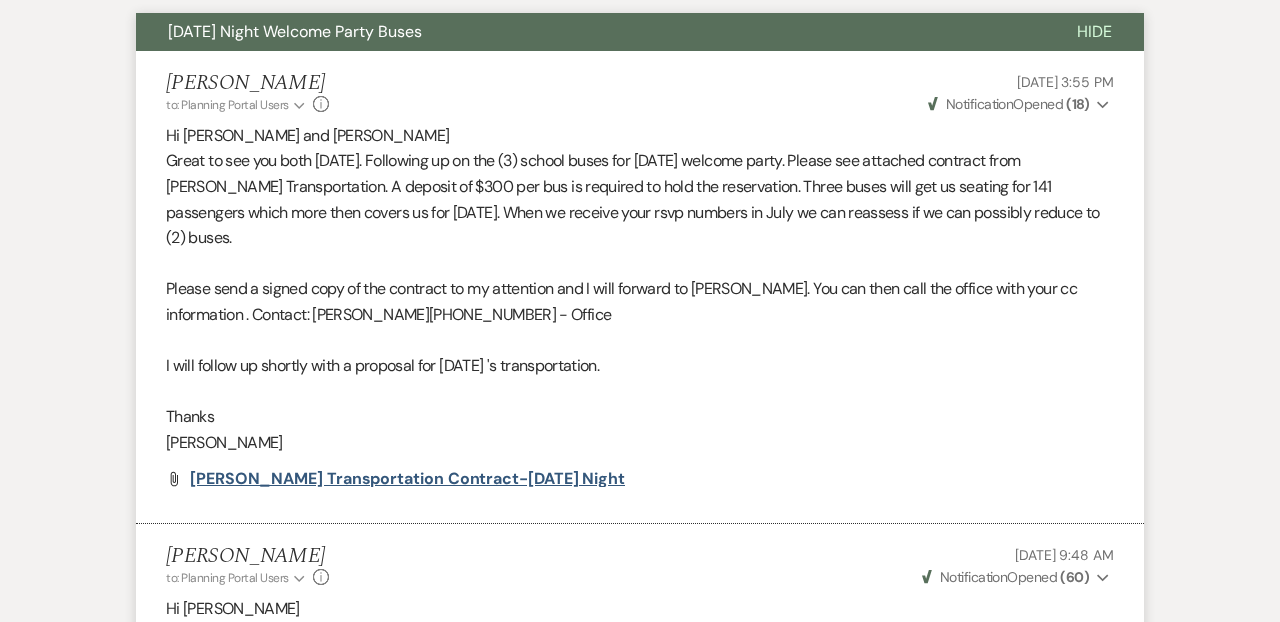 click on "[PERSON_NAME] Transportation Contract-[DATE] night" at bounding box center (407, 478) 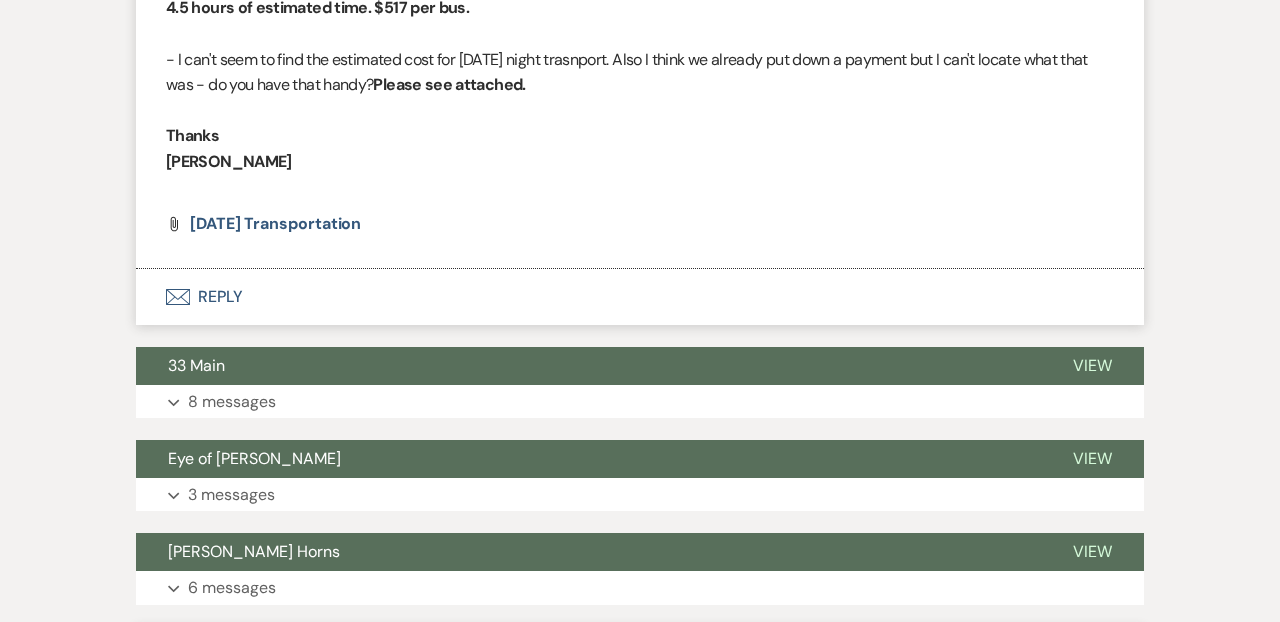 scroll, scrollTop: 2891, scrollLeft: 0, axis: vertical 